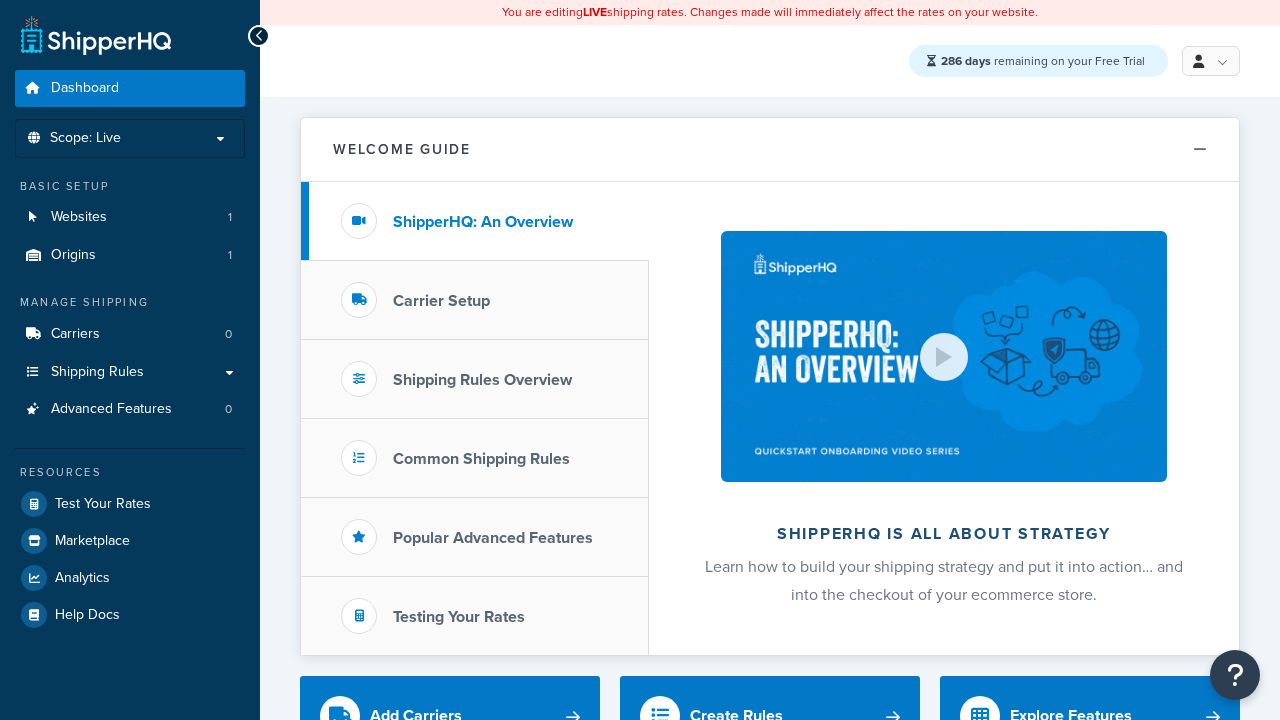 scroll, scrollTop: 0, scrollLeft: 0, axis: both 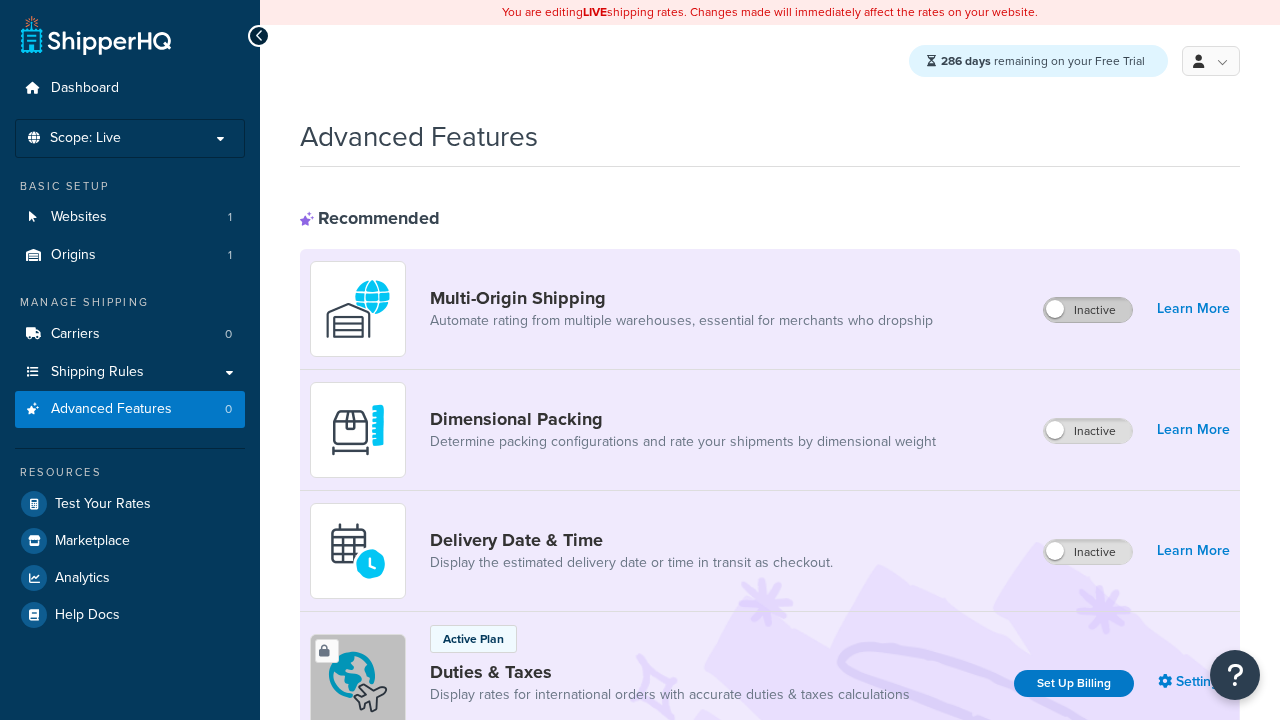 click on "Inactive" at bounding box center (1088, 310) 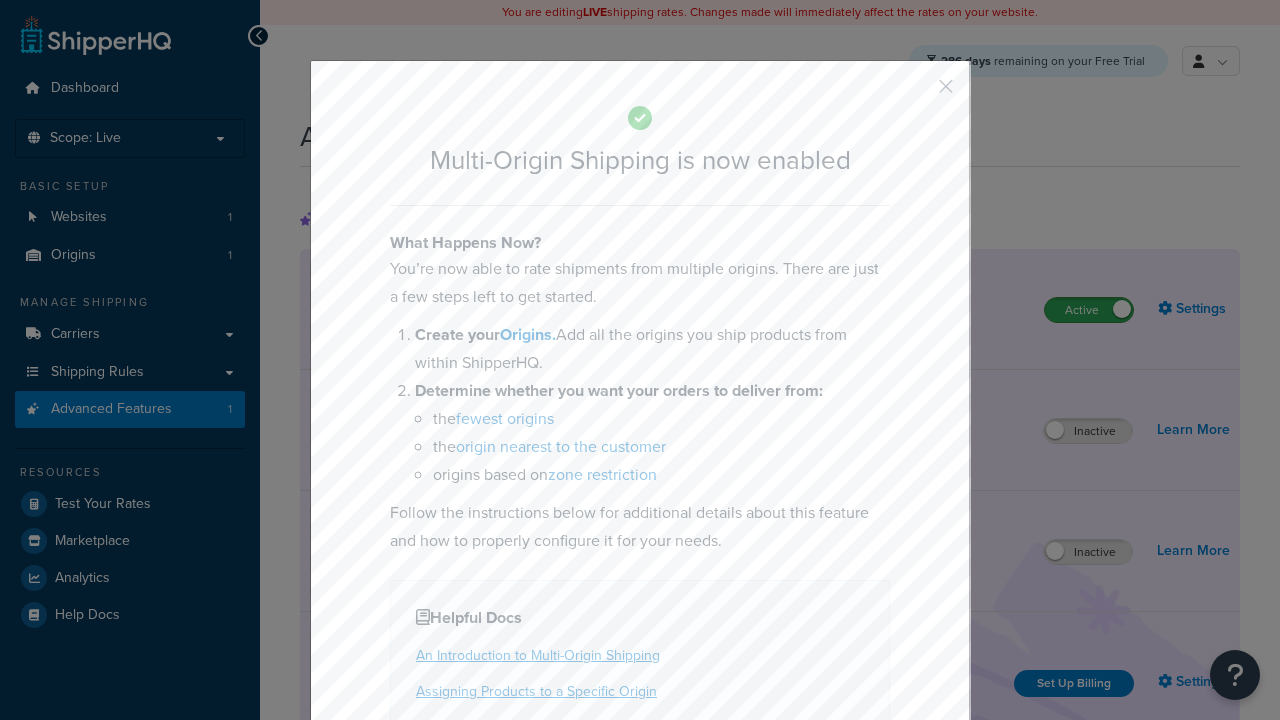 scroll, scrollTop: 0, scrollLeft: 0, axis: both 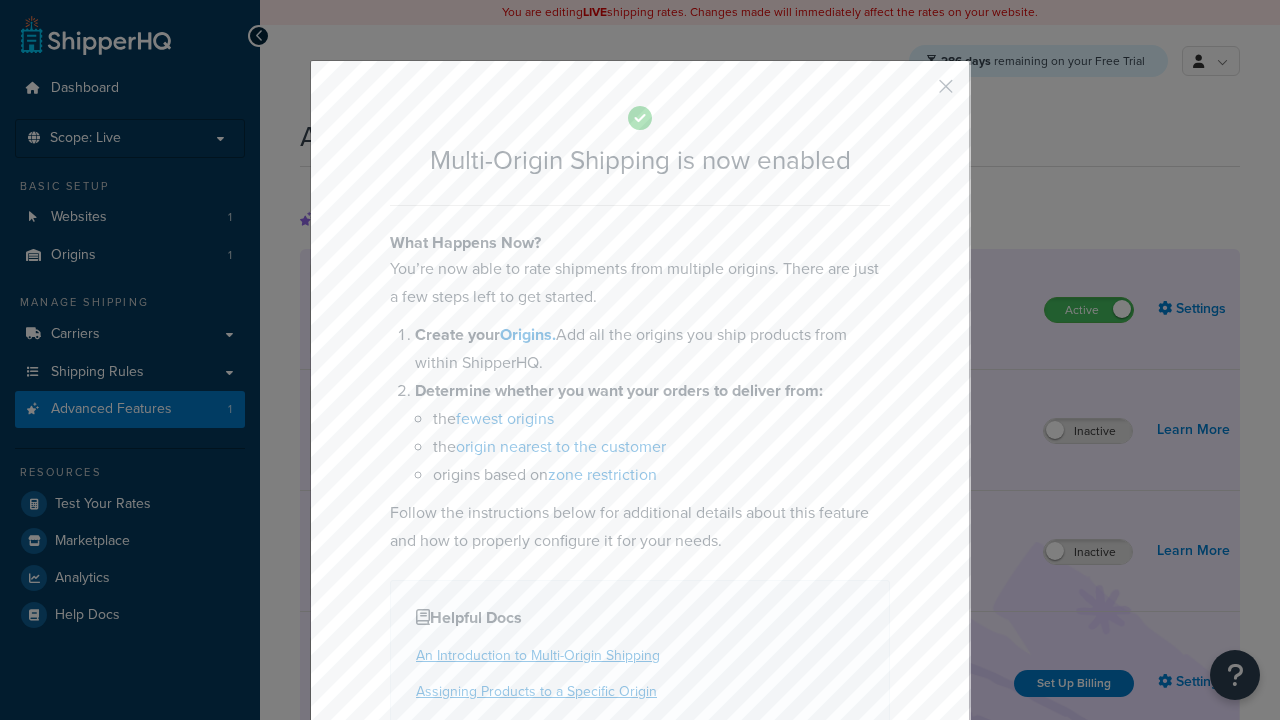 click at bounding box center [916, 93] 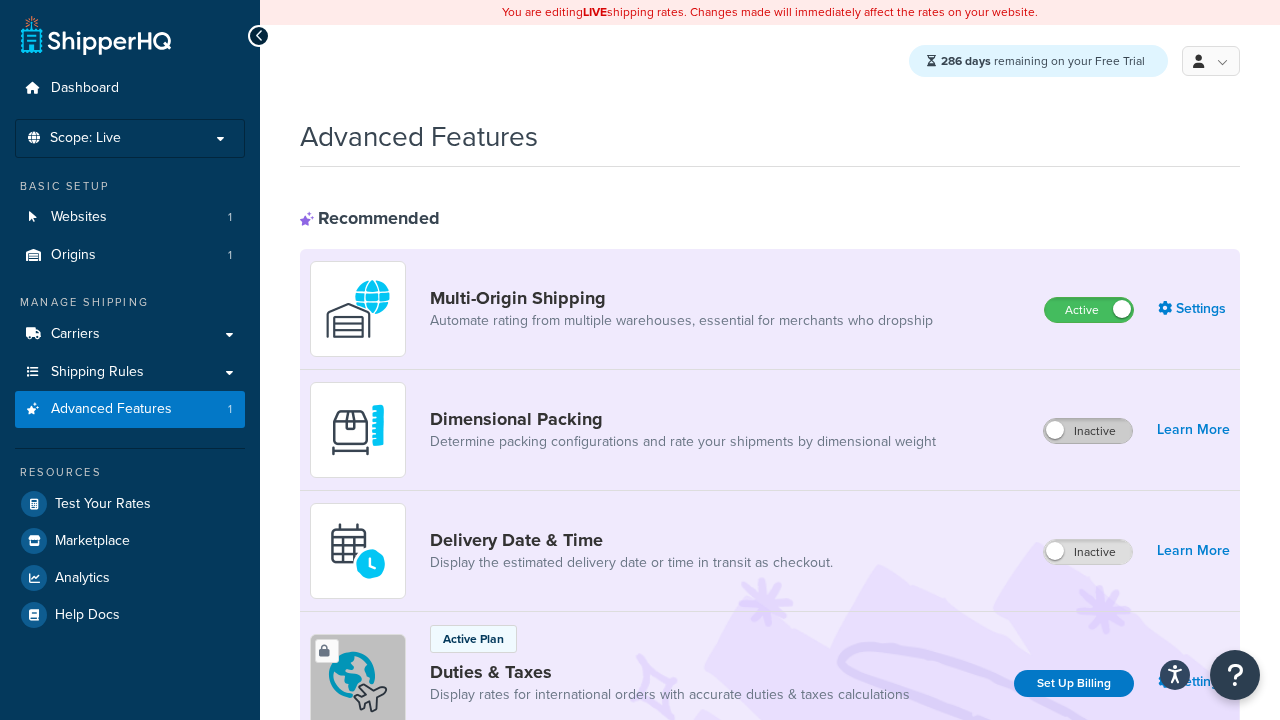 click on "Inactive" at bounding box center [1088, 431] 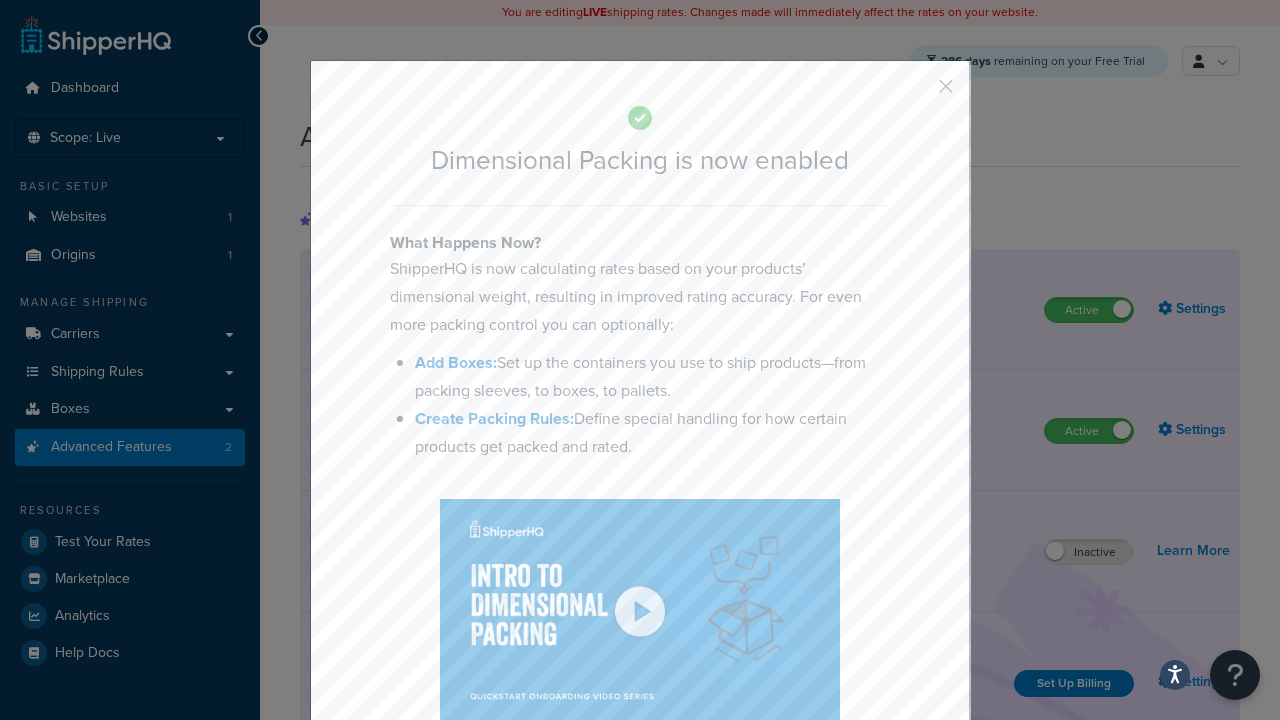click at bounding box center [916, 93] 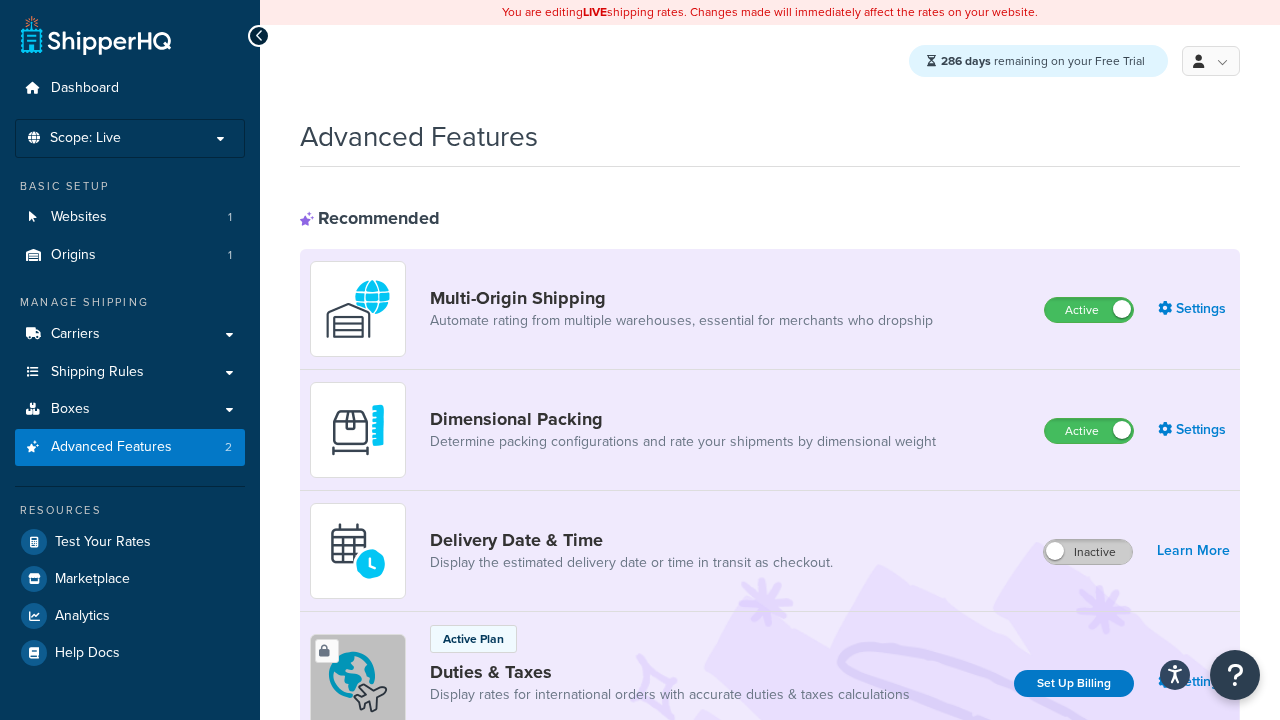 click on "Inactive" at bounding box center (1088, 552) 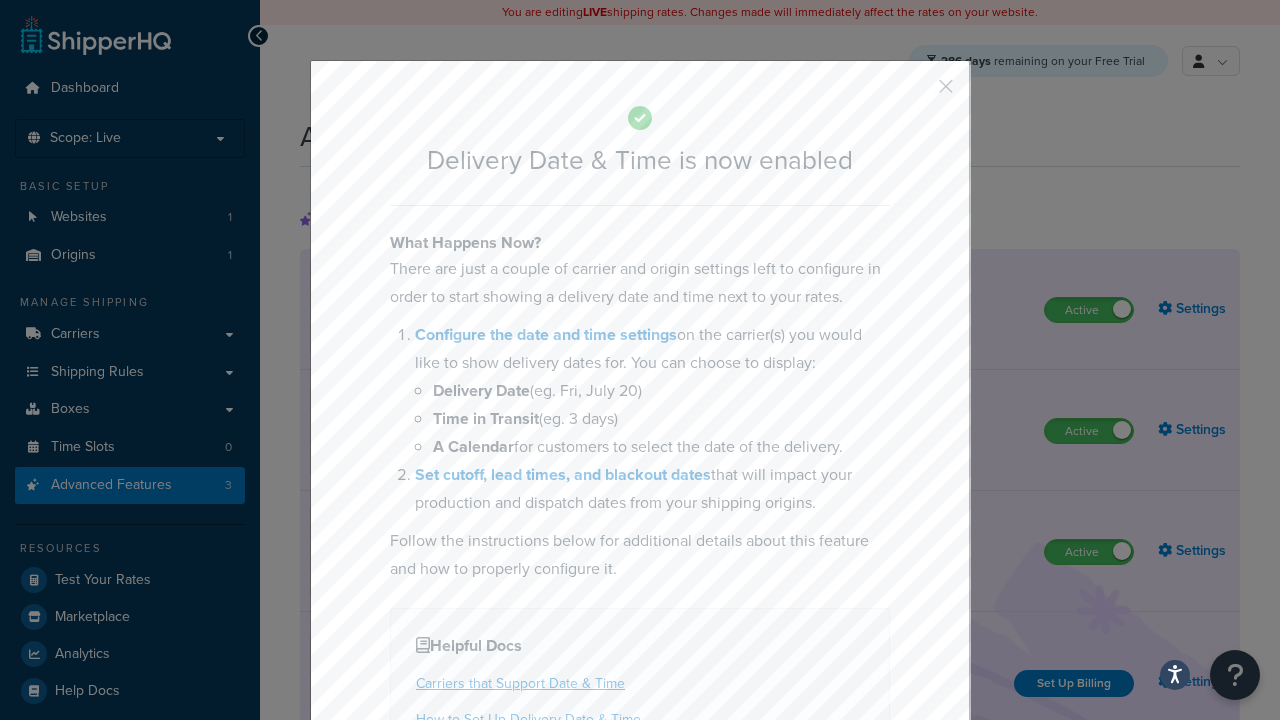 click at bounding box center [916, 93] 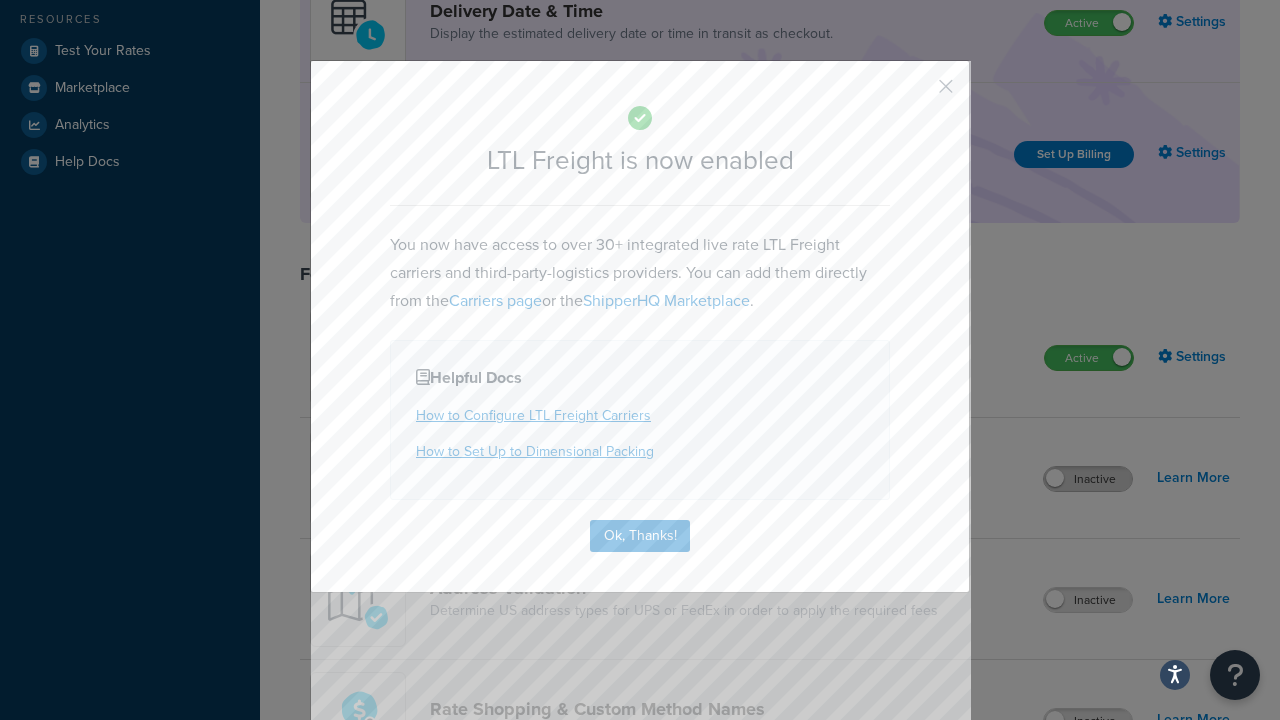 click at bounding box center (916, 93) 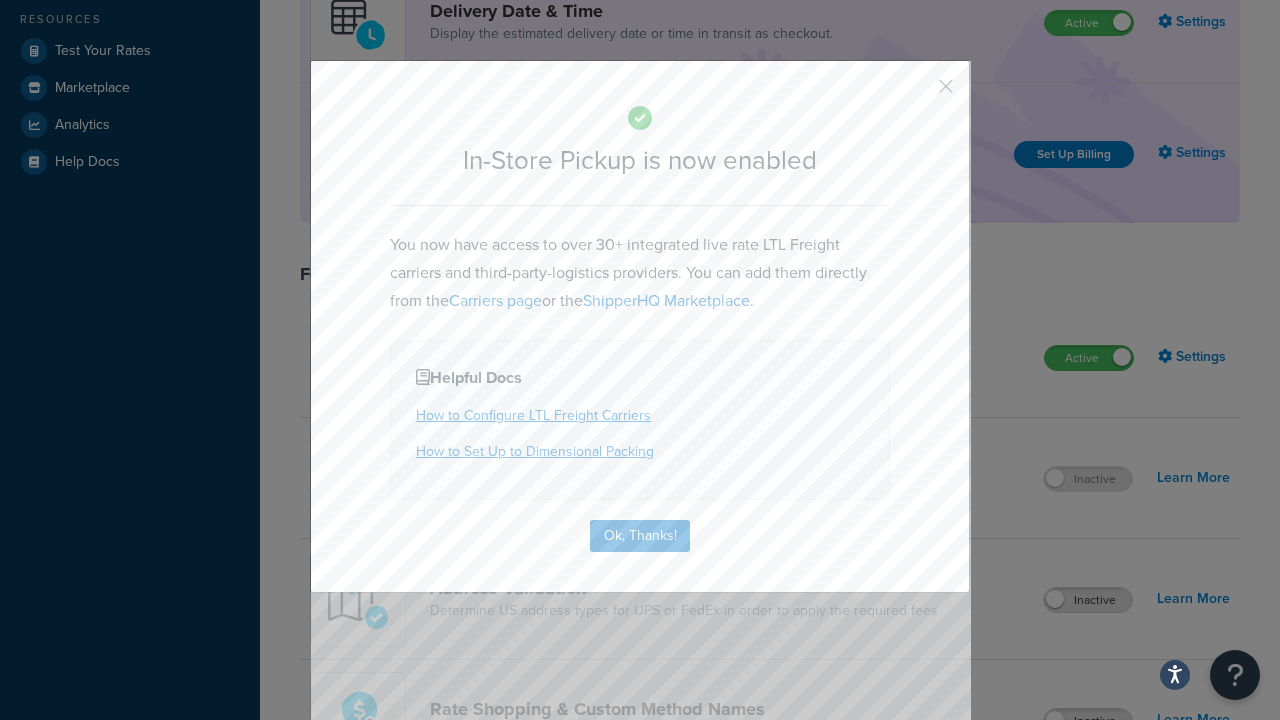 scroll, scrollTop: 567, scrollLeft: 0, axis: vertical 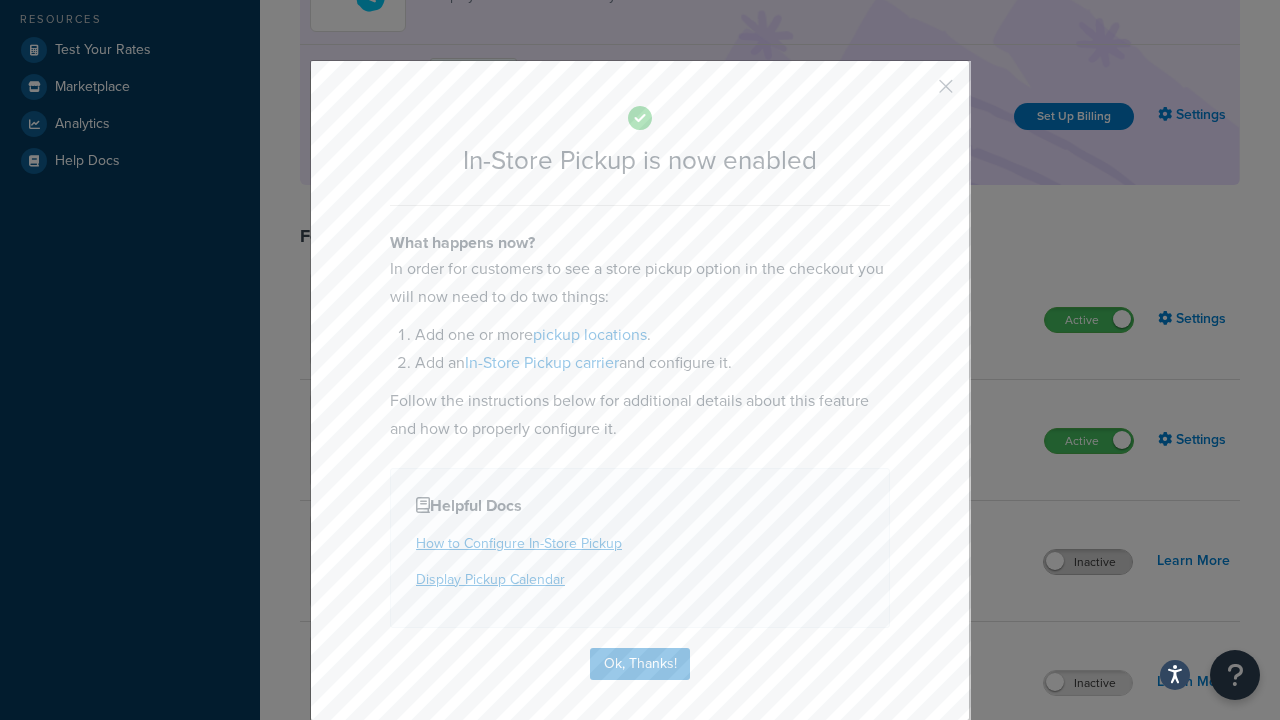 click at bounding box center [916, 93] 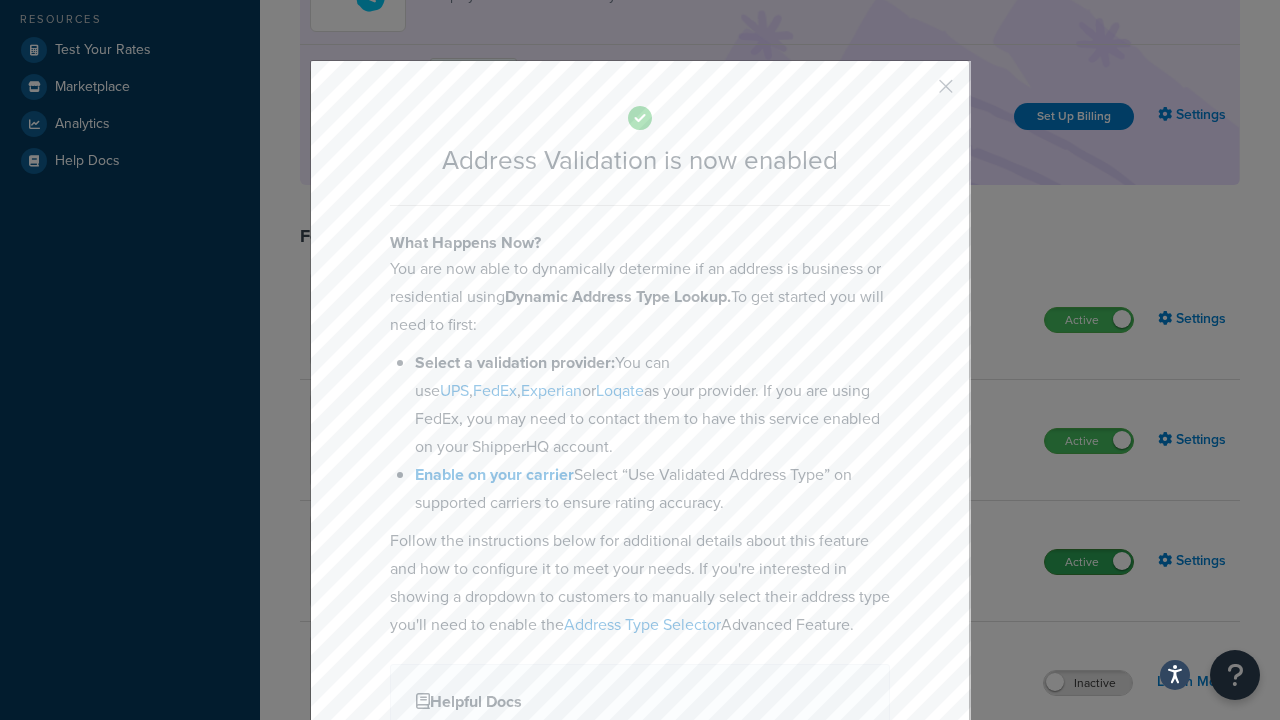click at bounding box center (916, 93) 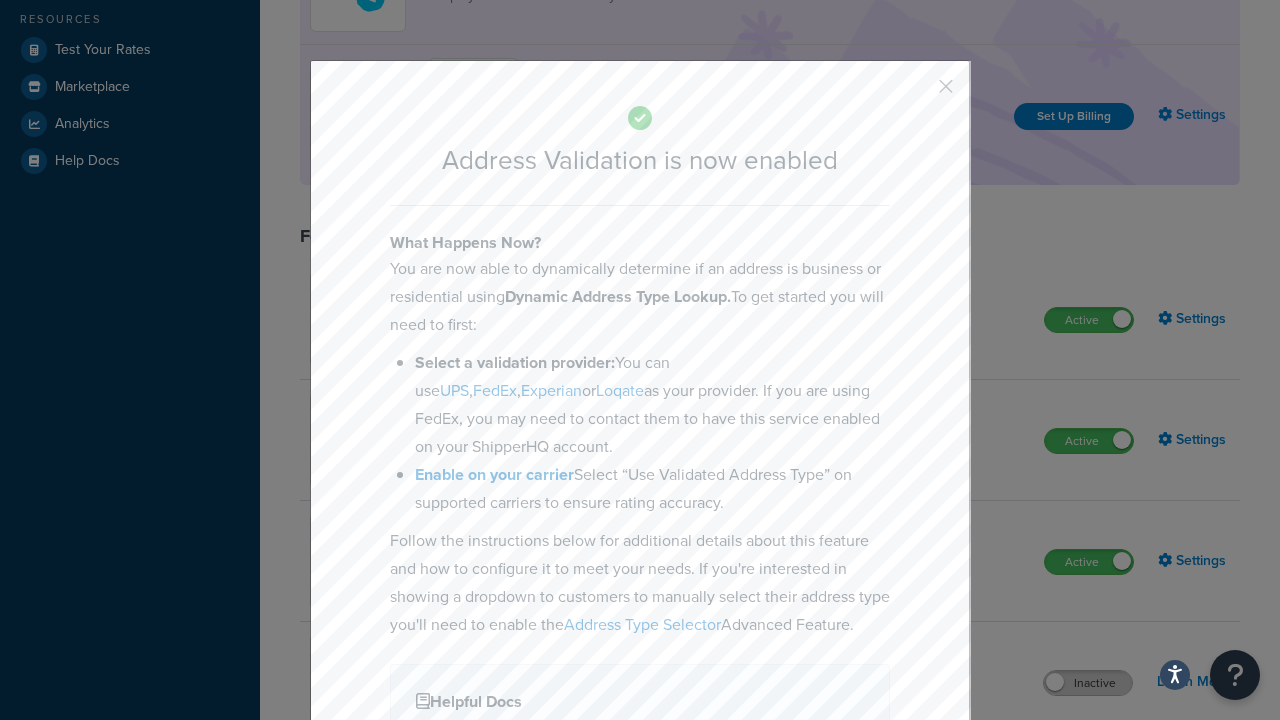 click on "Inactive" at bounding box center (1088, 683) 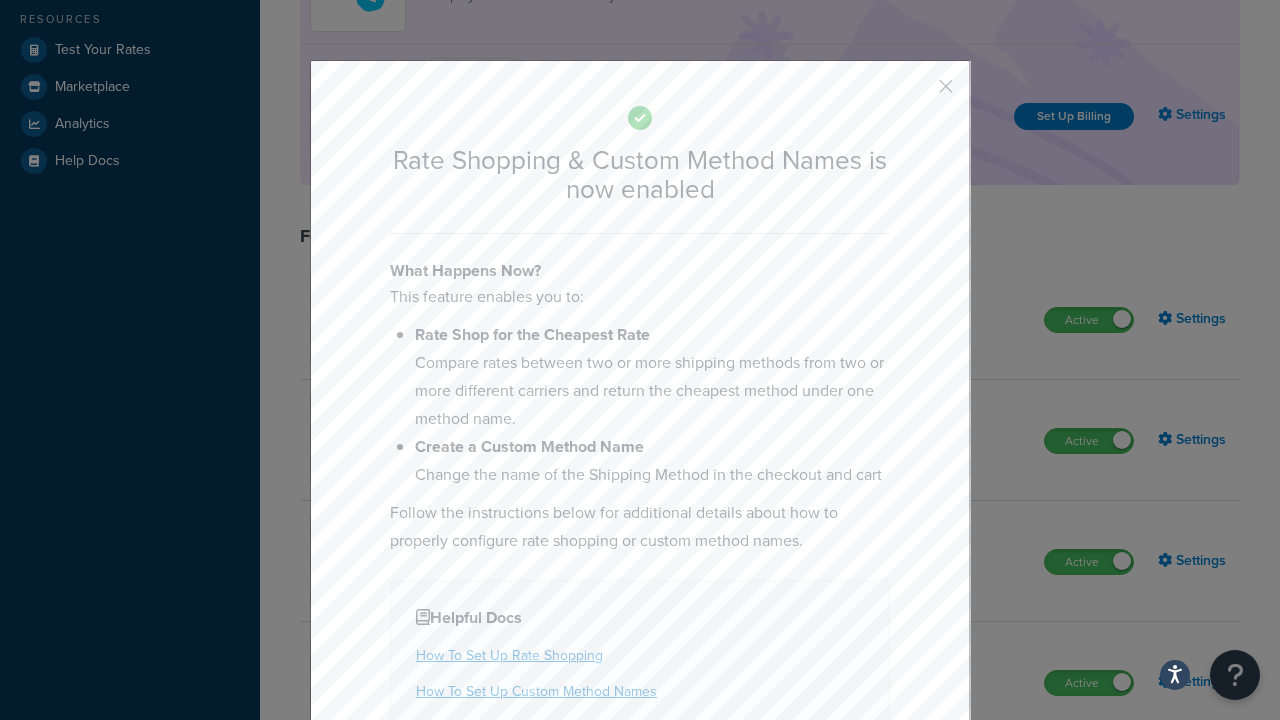 click at bounding box center (916, 93) 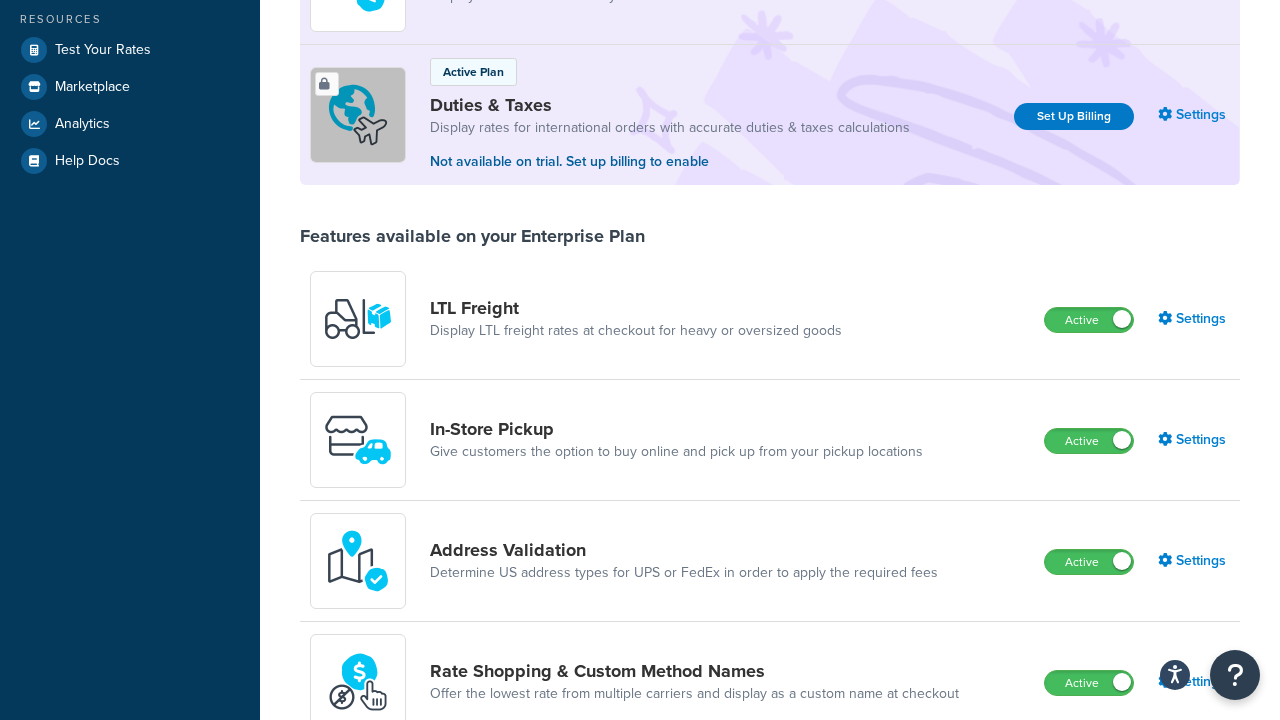 click on "Inactive" at bounding box center (1088, 804) 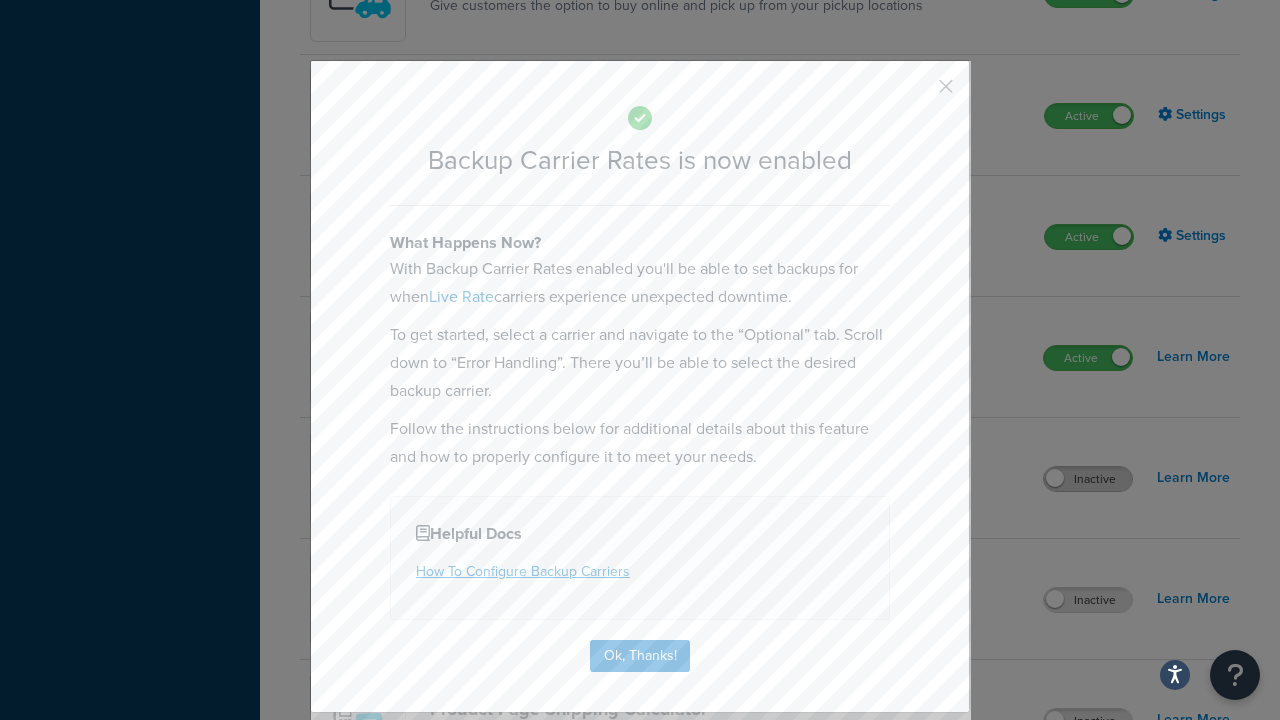 click at bounding box center [916, 93] 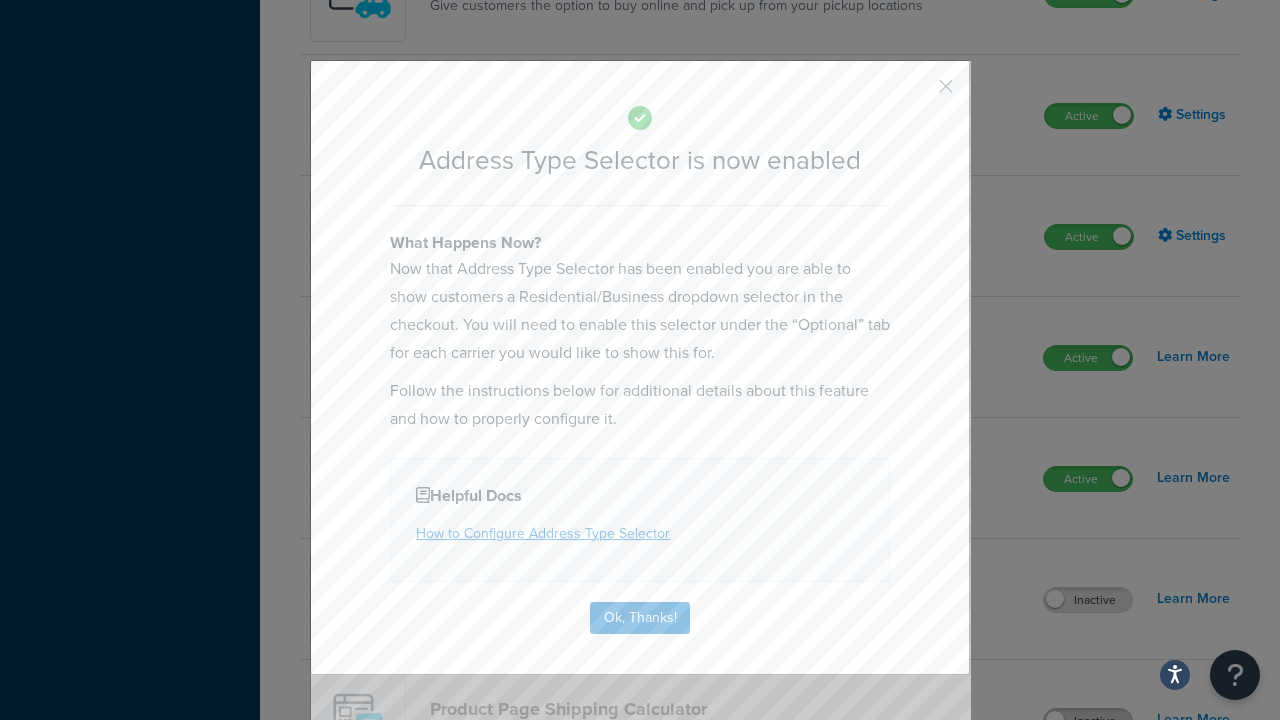 click at bounding box center (916, 93) 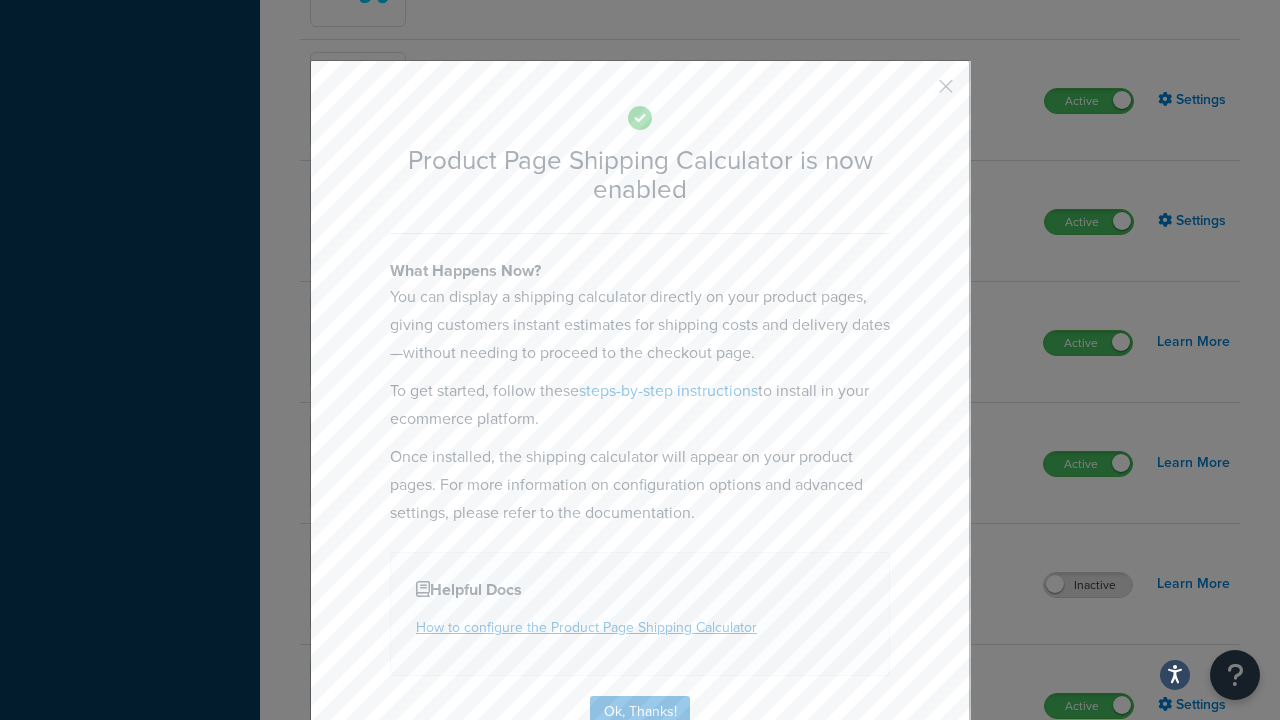 click at bounding box center (916, 93) 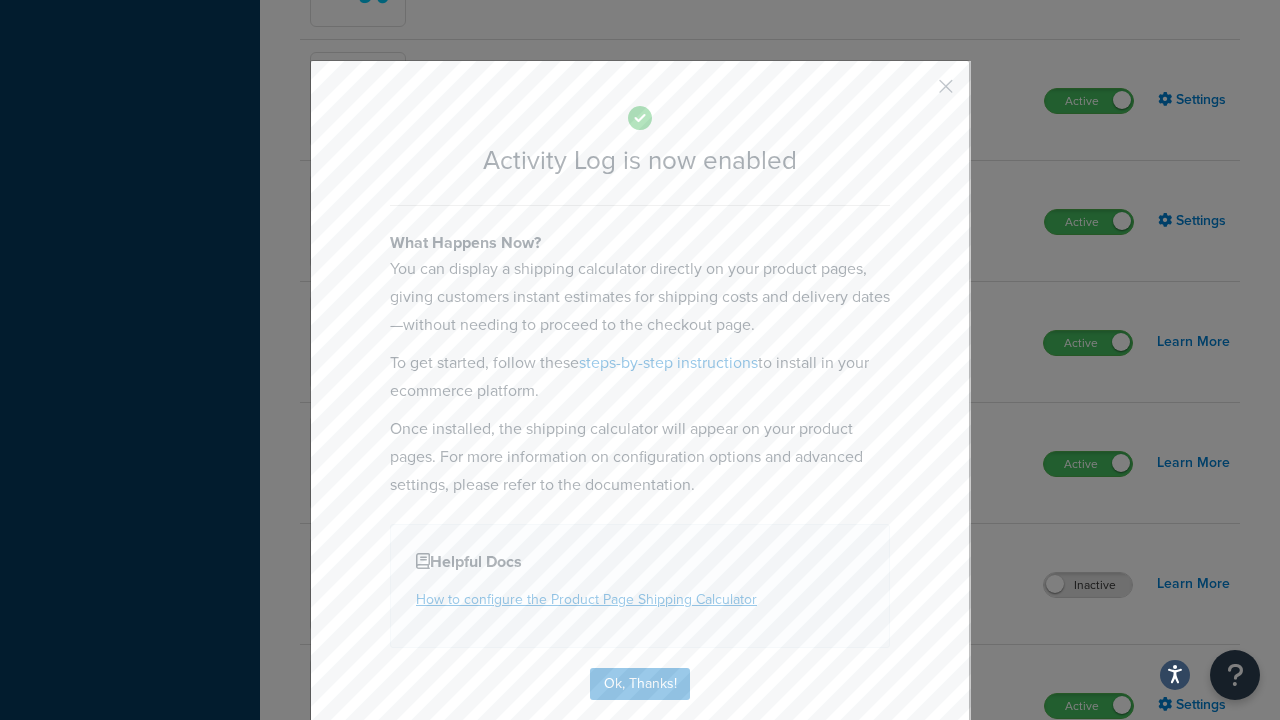 scroll, scrollTop: 1497, scrollLeft: 0, axis: vertical 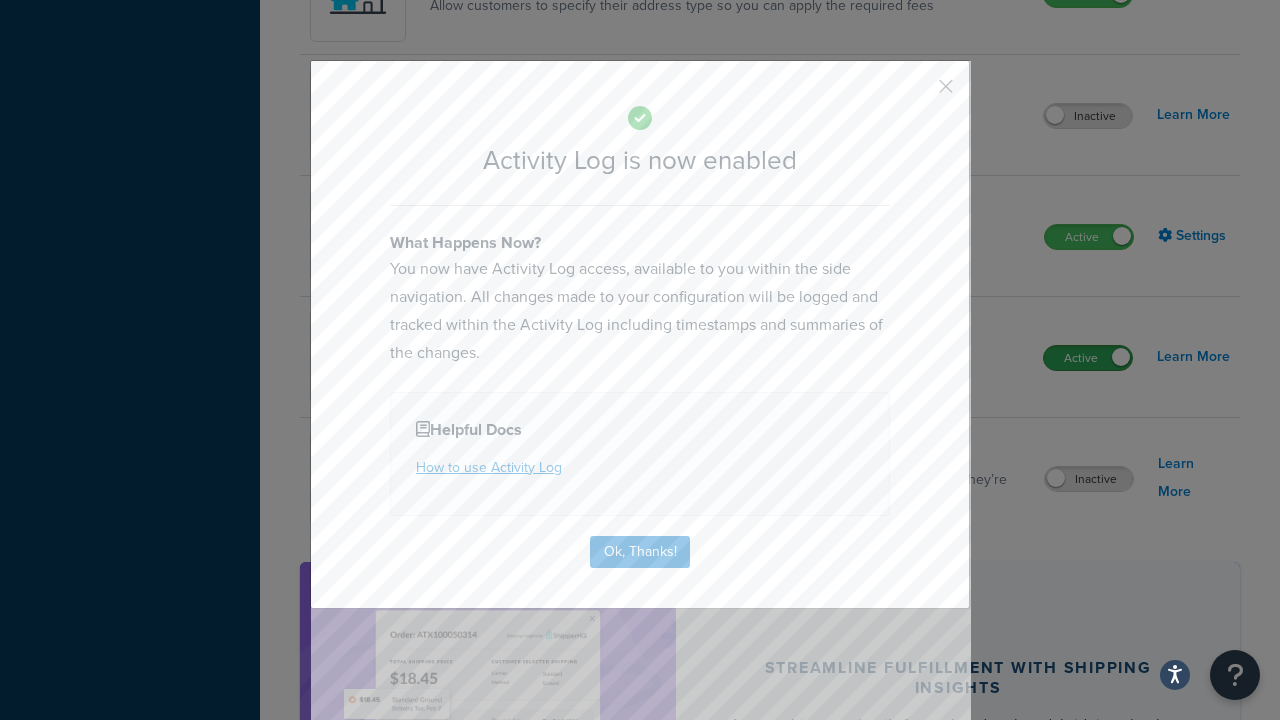 click at bounding box center [916, 93] 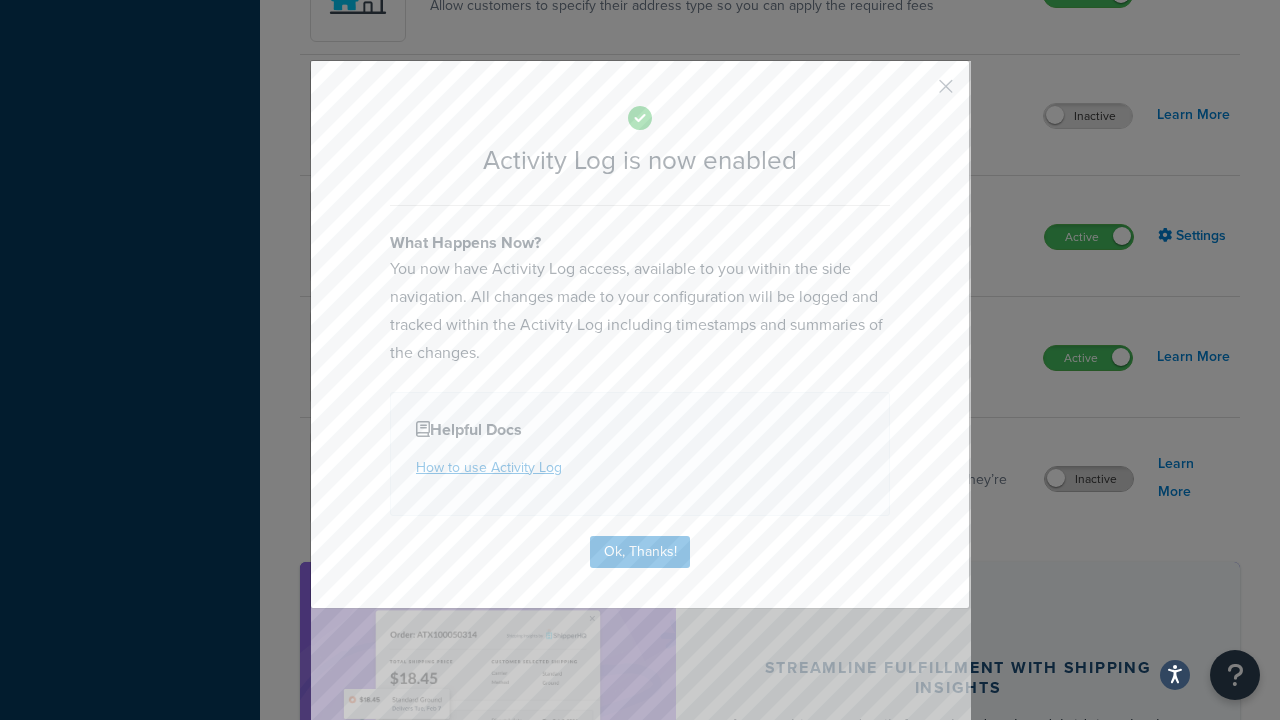 click on "Inactive" at bounding box center [1089, 479] 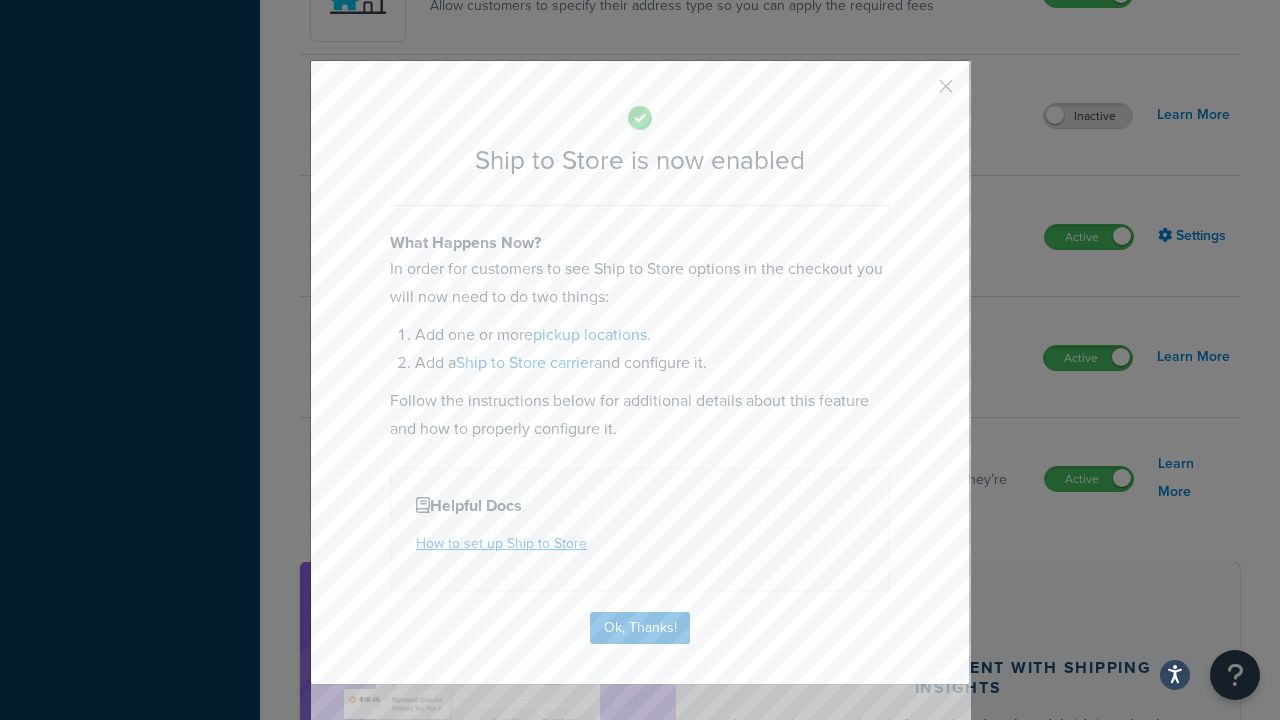 click at bounding box center (916, 93) 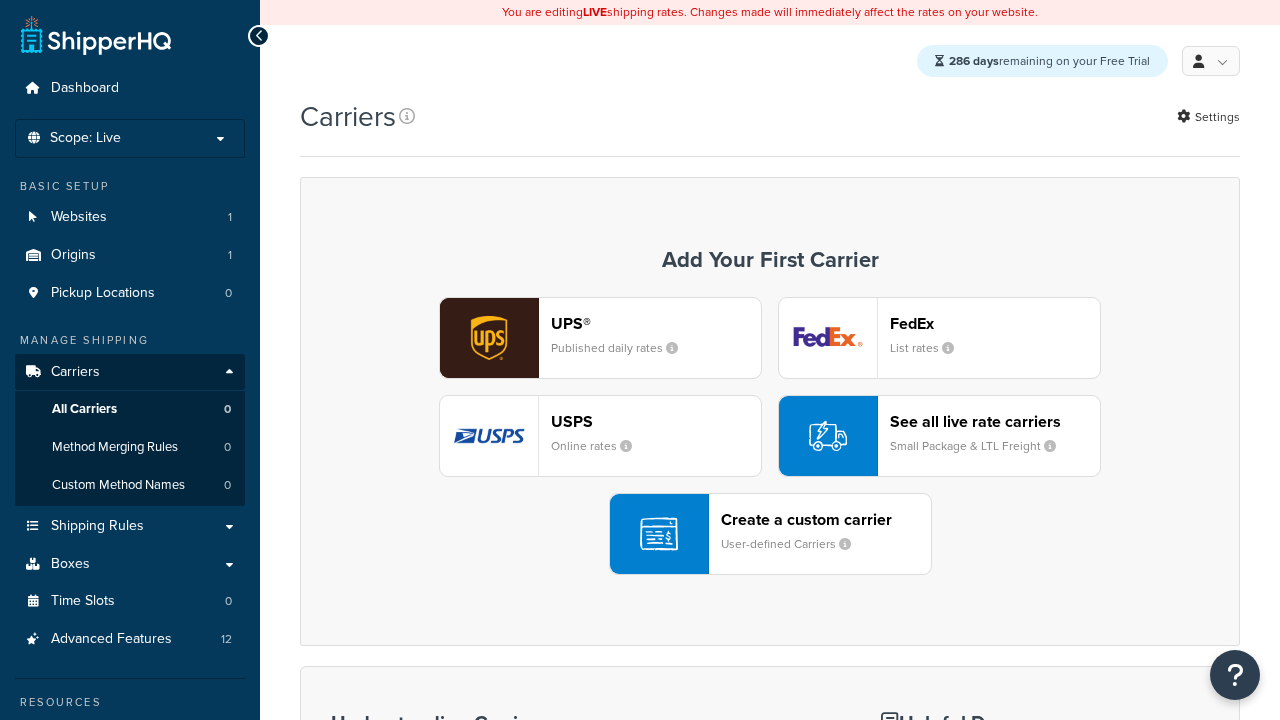 scroll, scrollTop: 0, scrollLeft: 0, axis: both 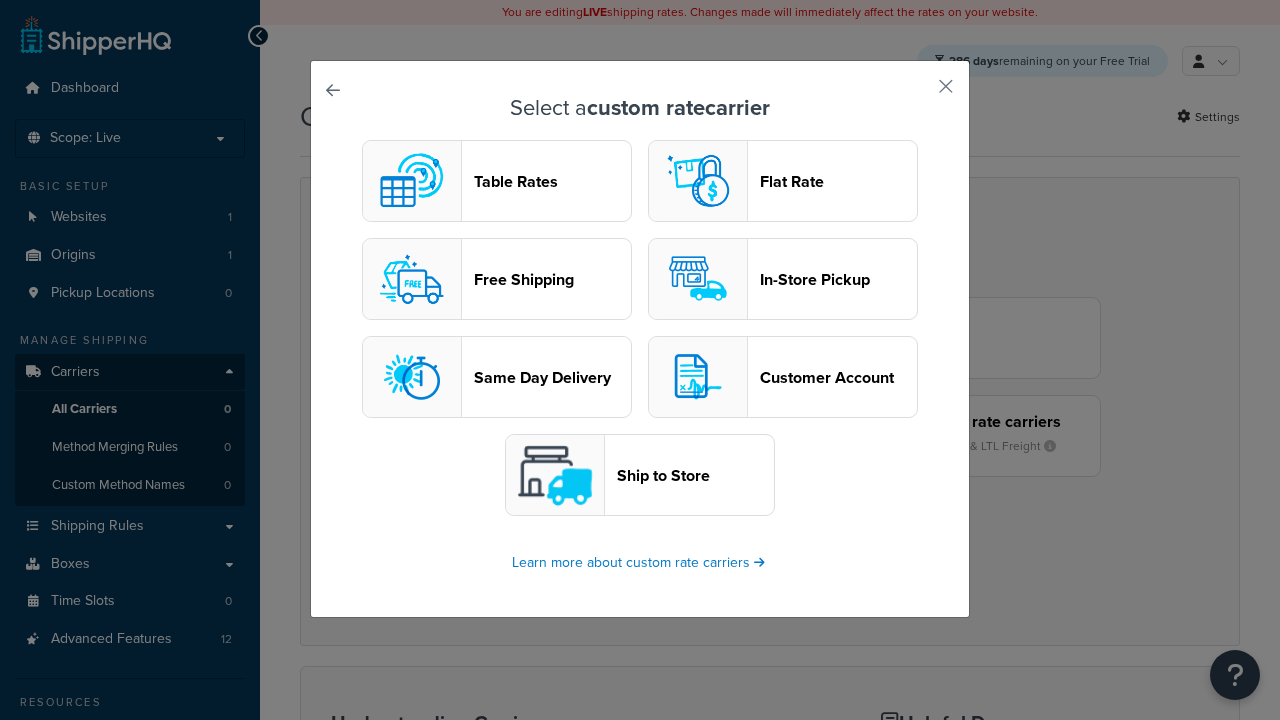 click on "In-Store Pickup" at bounding box center [838, 279] 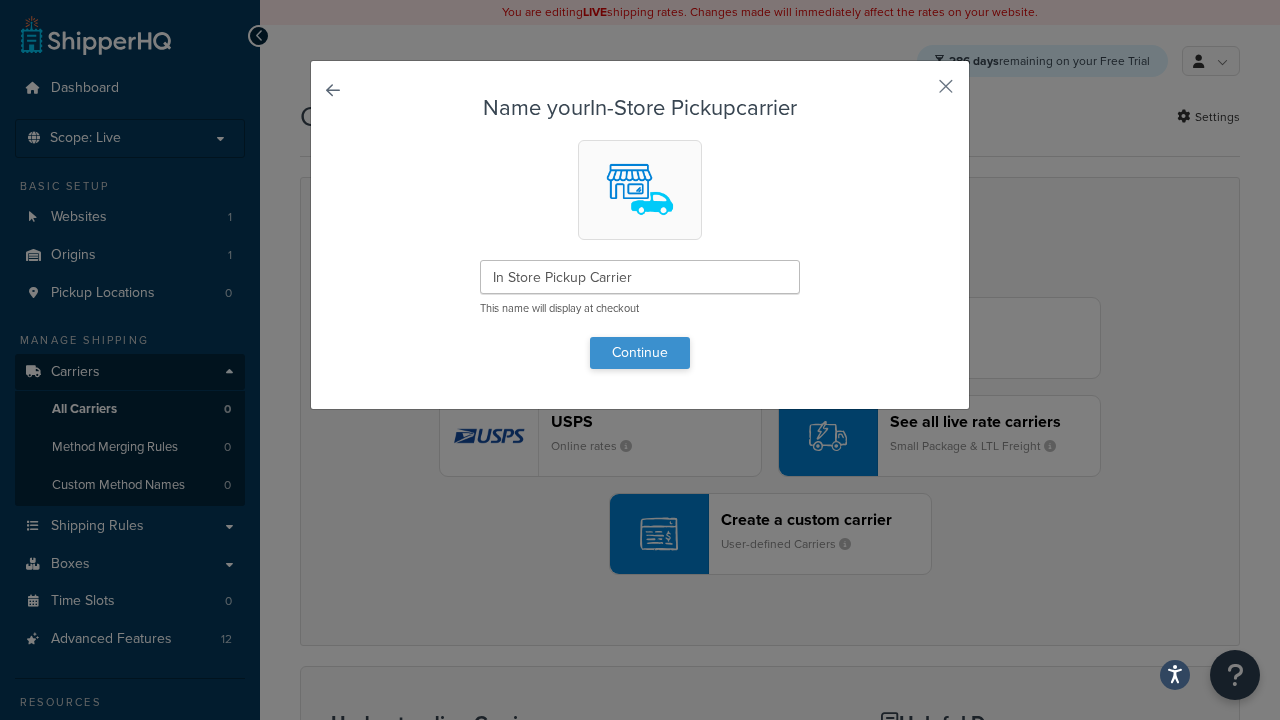 type on "In Store Pickup Carrier" 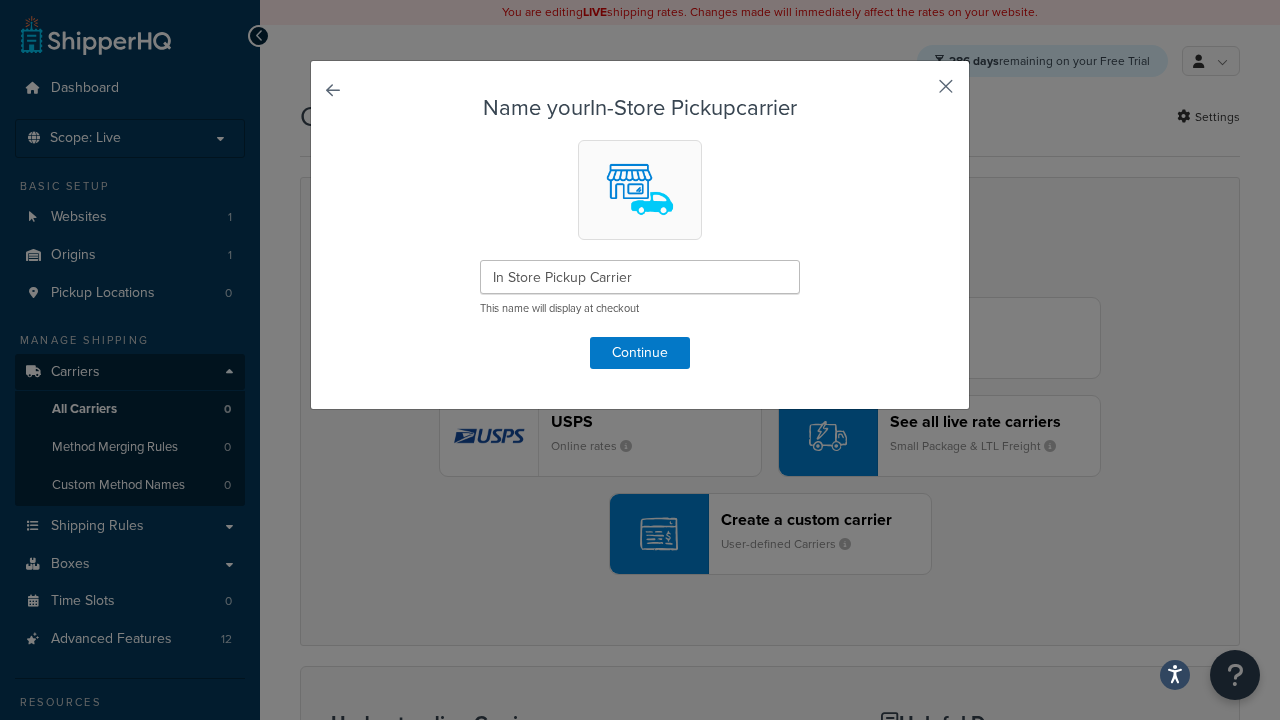click at bounding box center [916, 93] 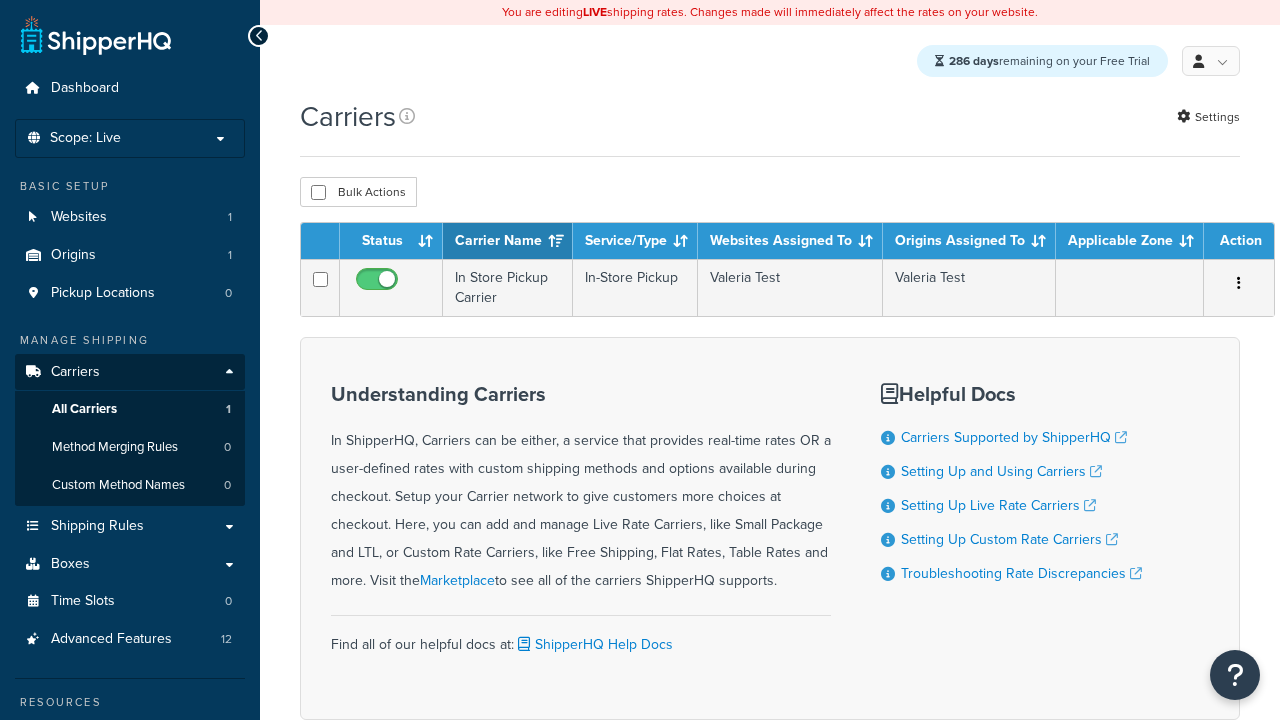 scroll, scrollTop: 0, scrollLeft: 0, axis: both 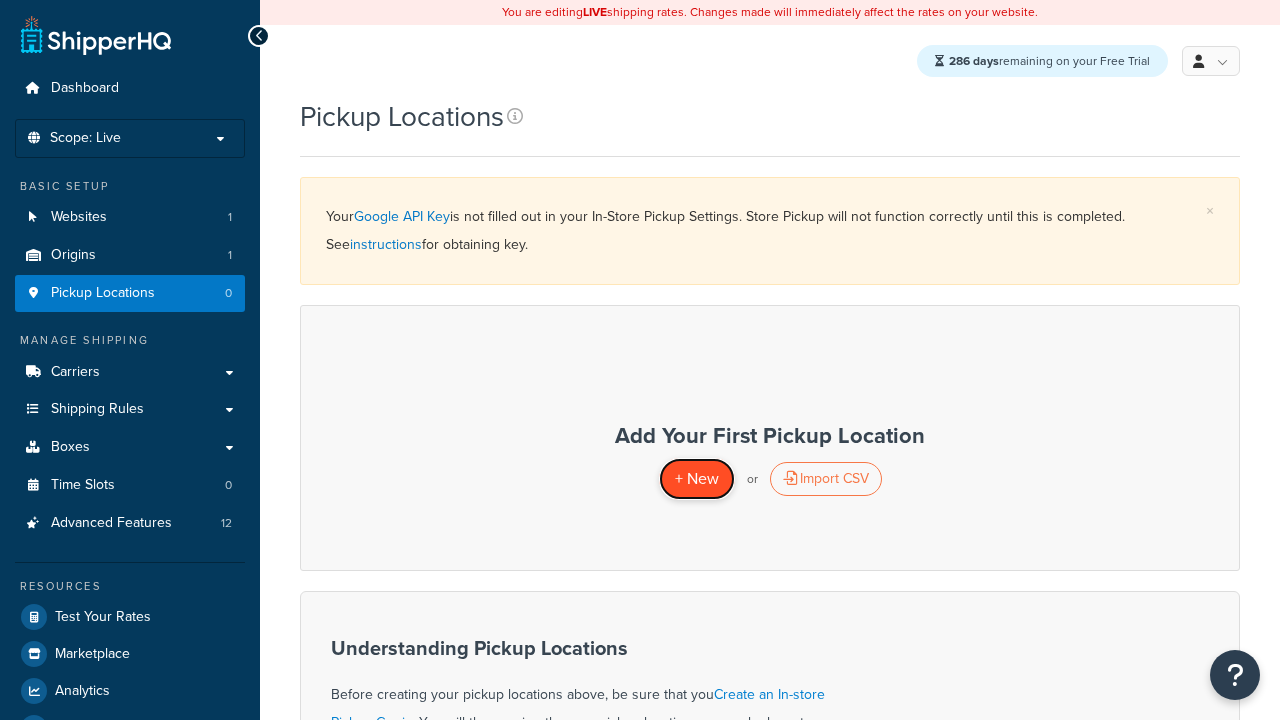 click on "+ New" at bounding box center [697, 478] 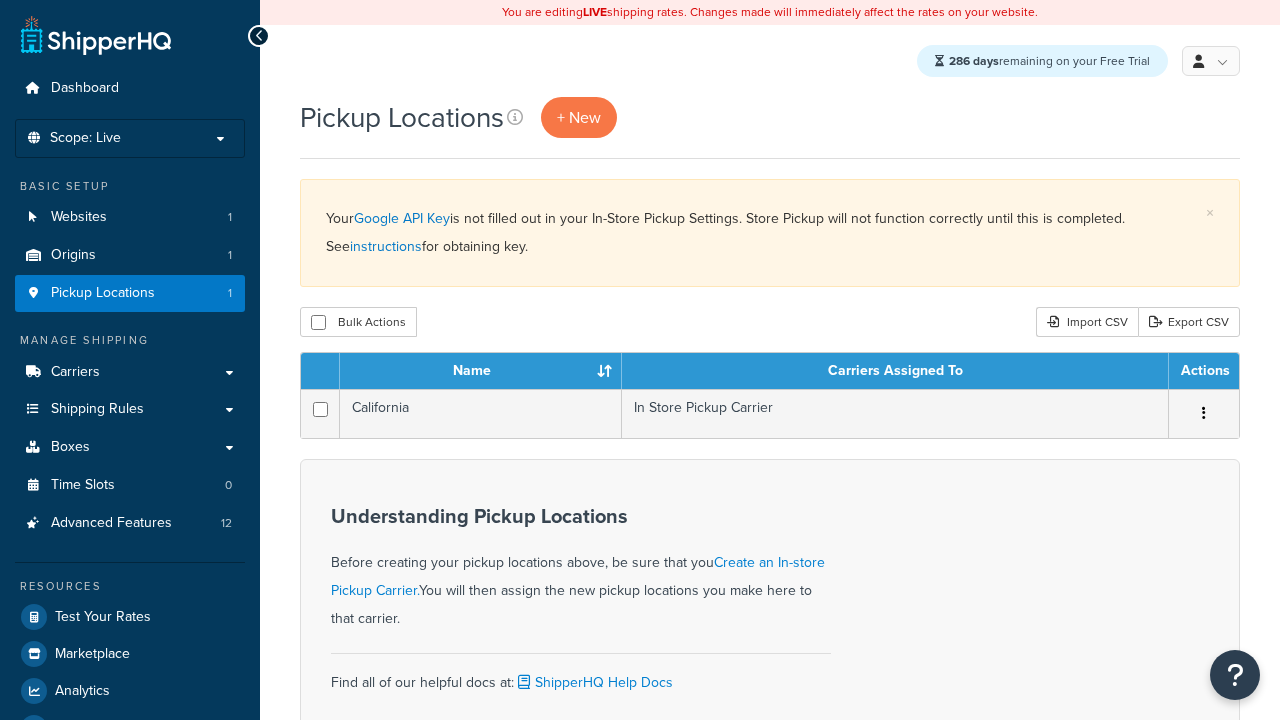 scroll, scrollTop: 0, scrollLeft: 0, axis: both 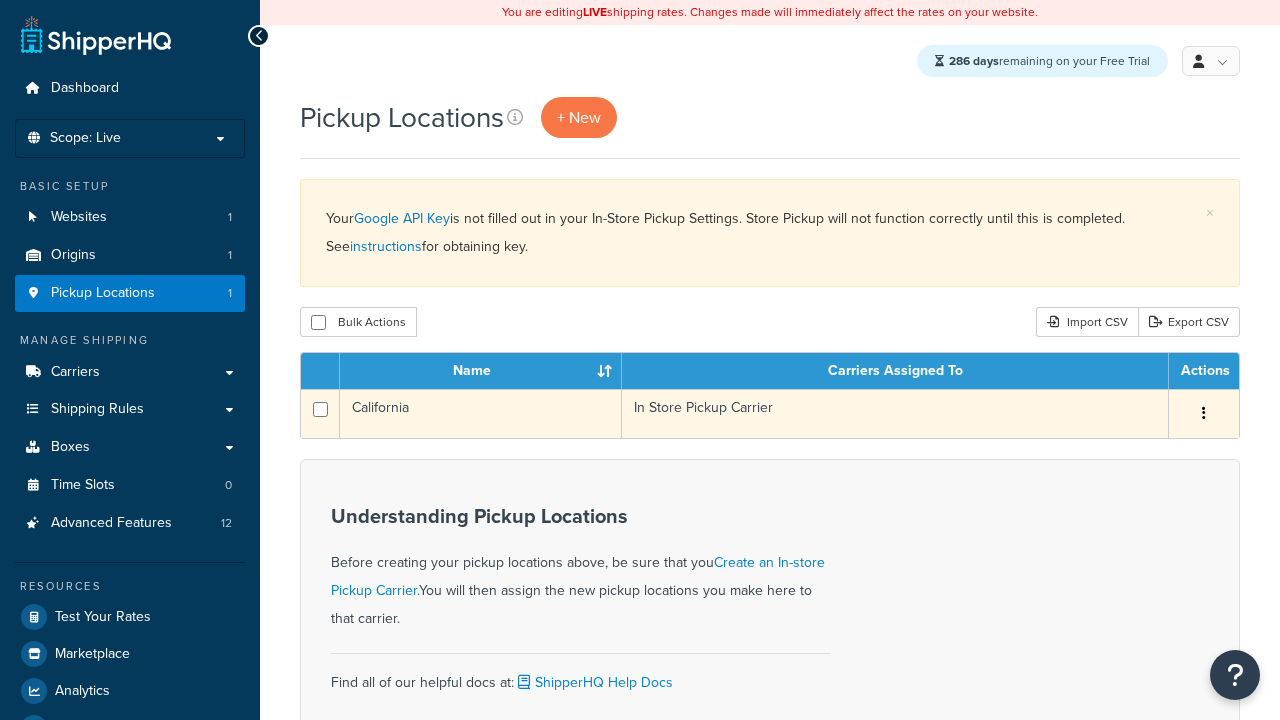 click at bounding box center (1204, 413) 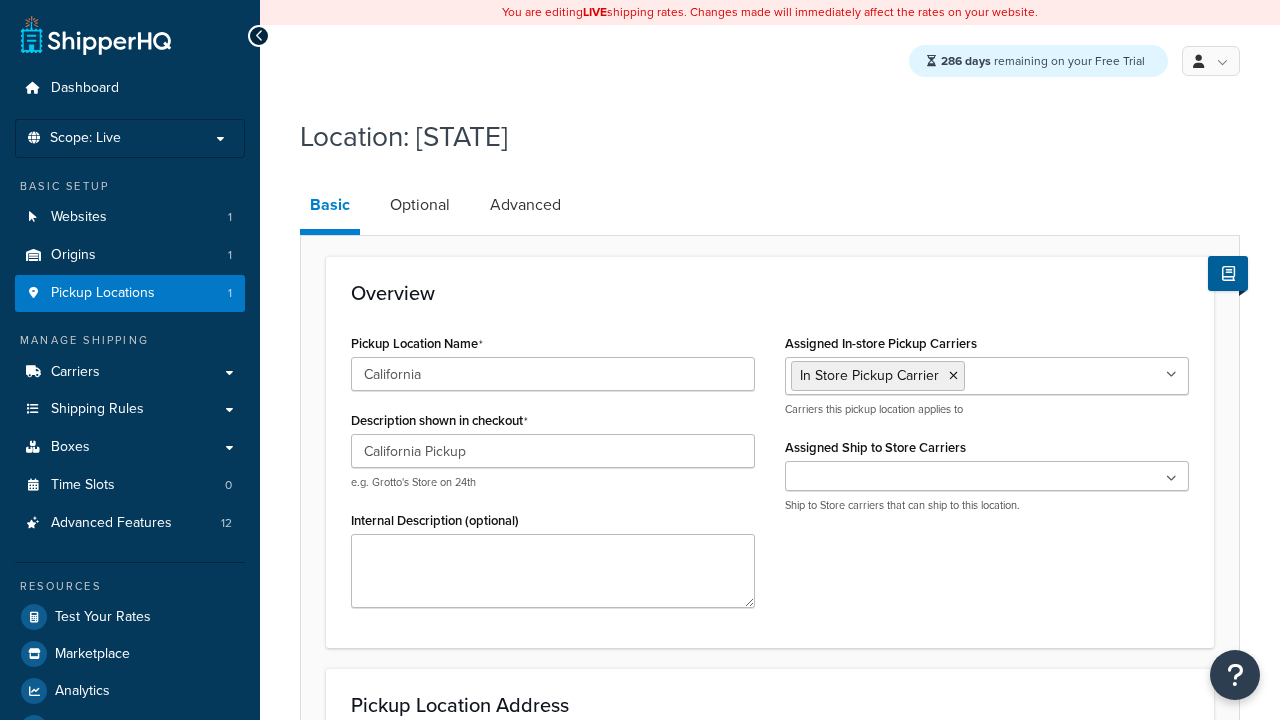 select on "5" 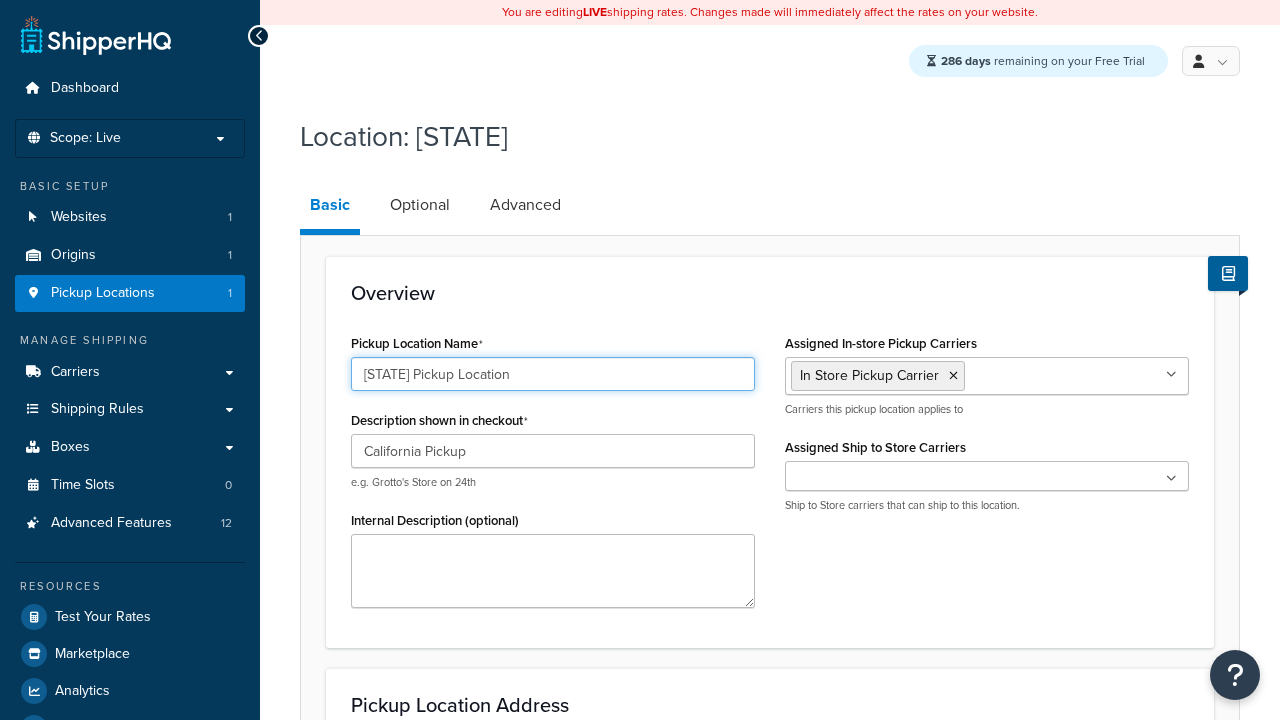 scroll, scrollTop: 737, scrollLeft: 0, axis: vertical 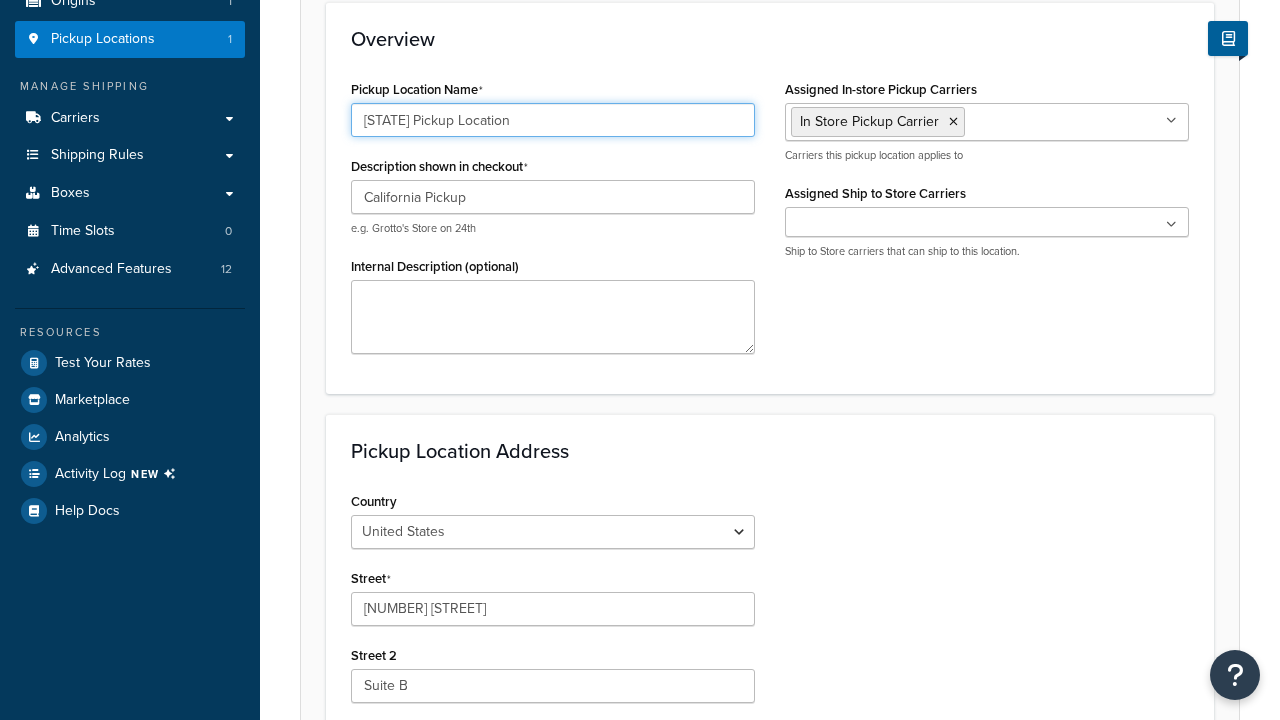 type on "[STATE] Pickup Location" 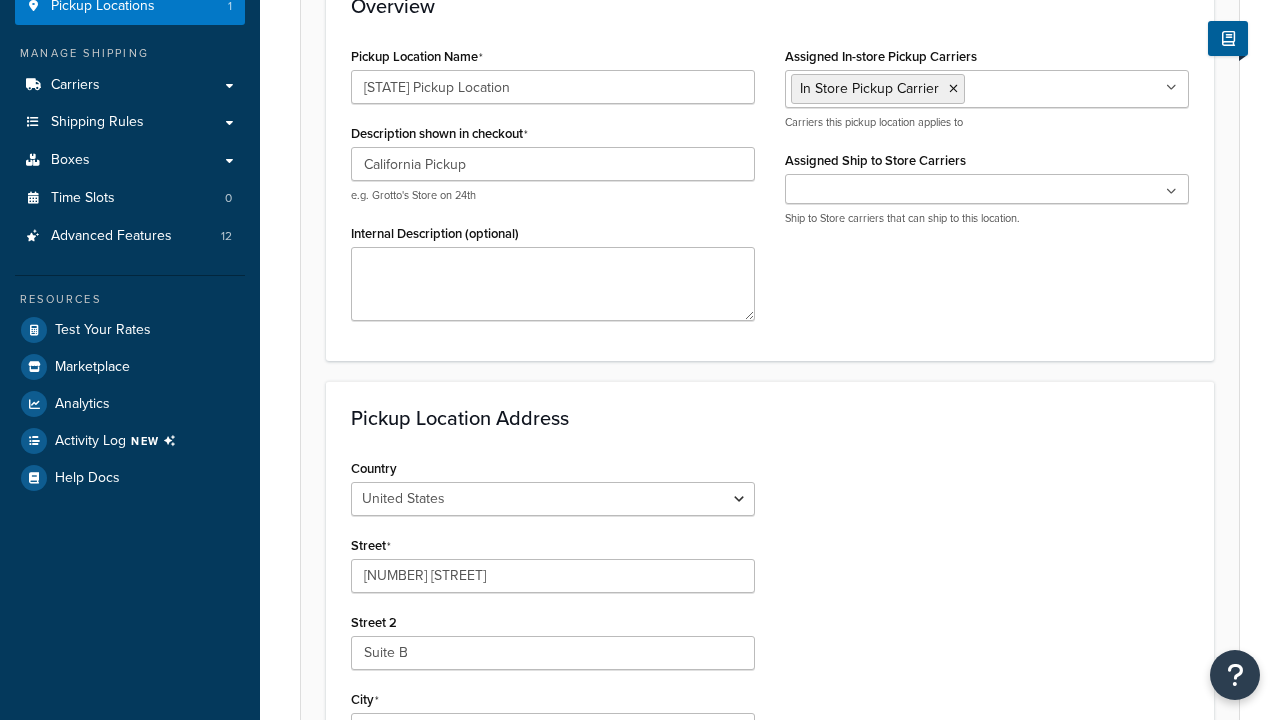 click on "Save" at bounding box center (759, 1027) 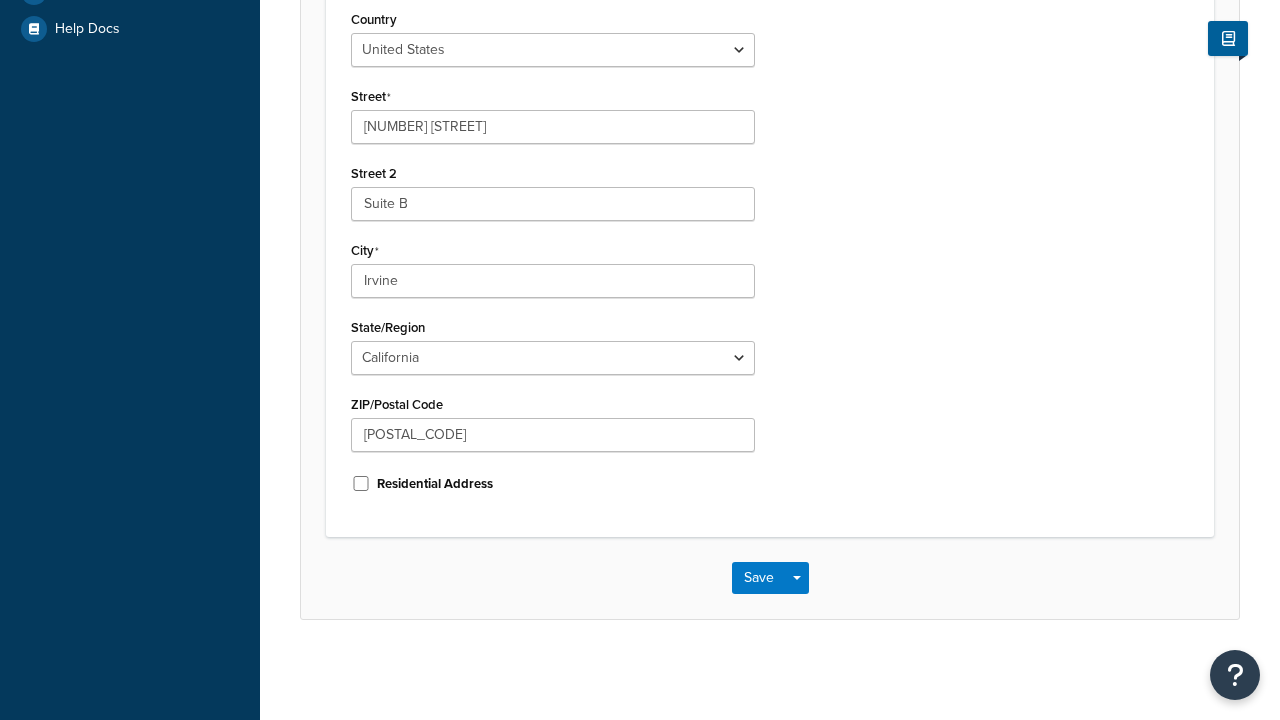 scroll, scrollTop: 0, scrollLeft: 0, axis: both 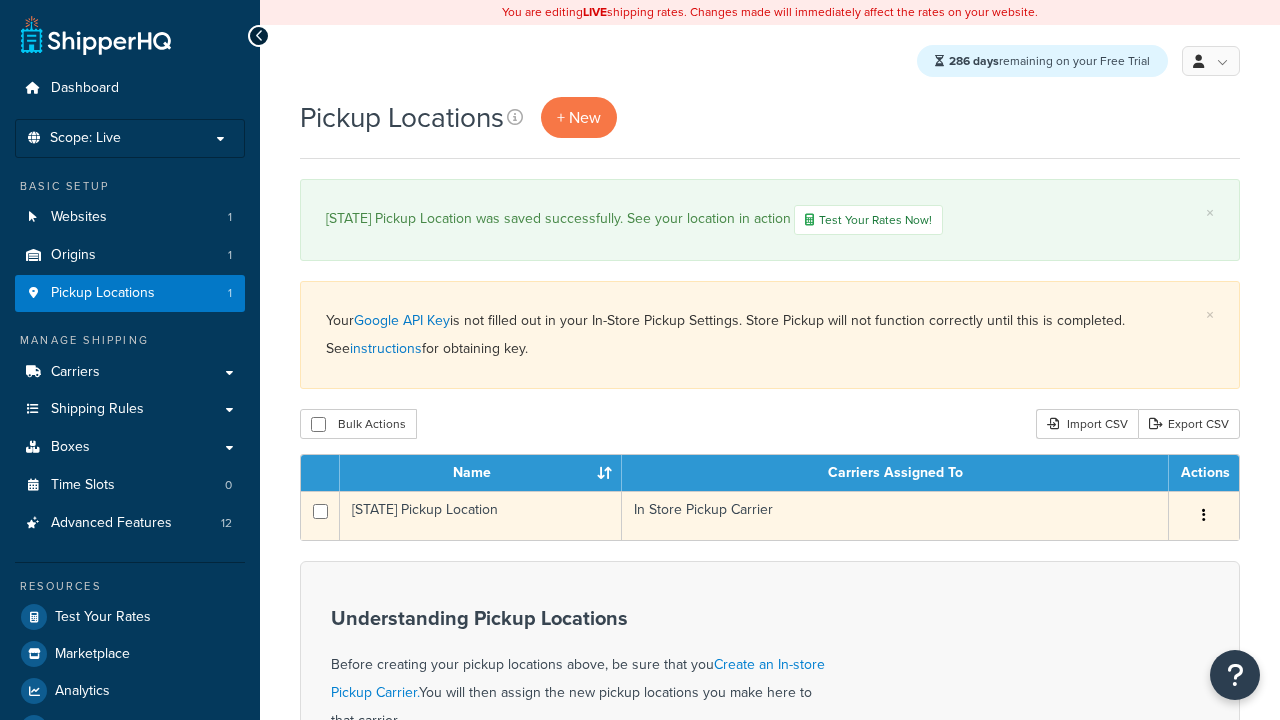 click at bounding box center (1204, 515) 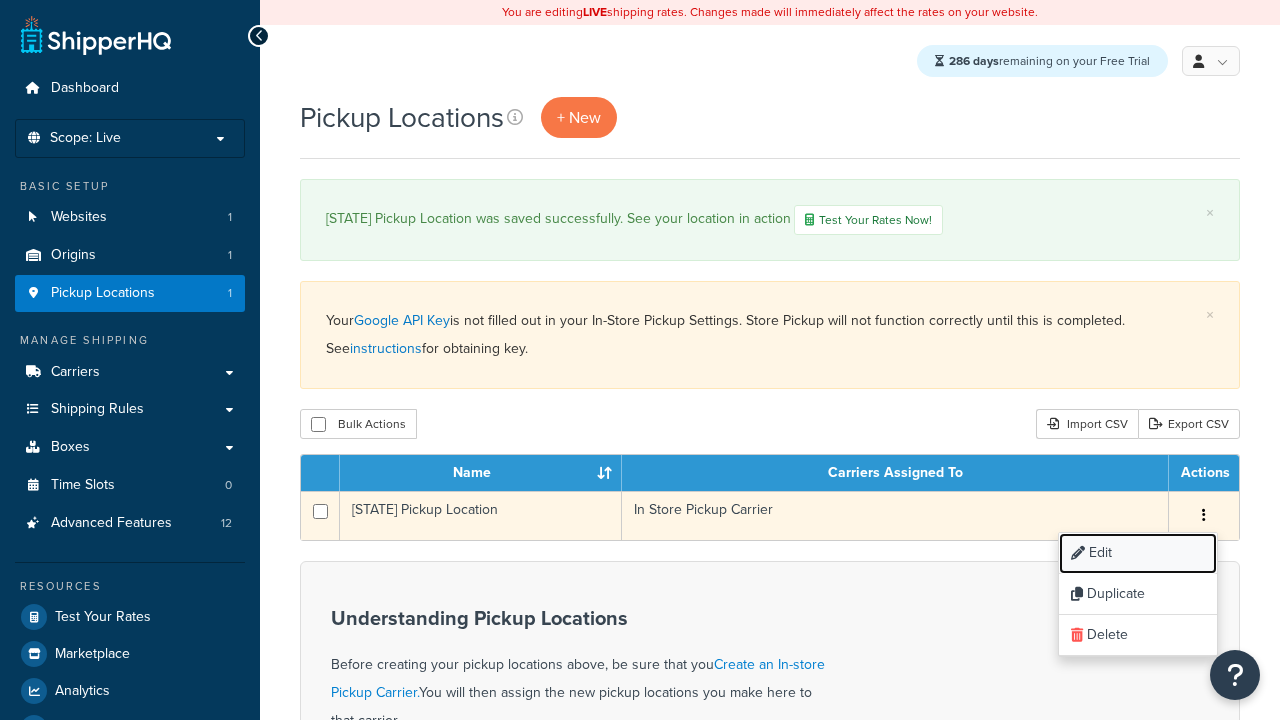 scroll, scrollTop: 0, scrollLeft: 0, axis: both 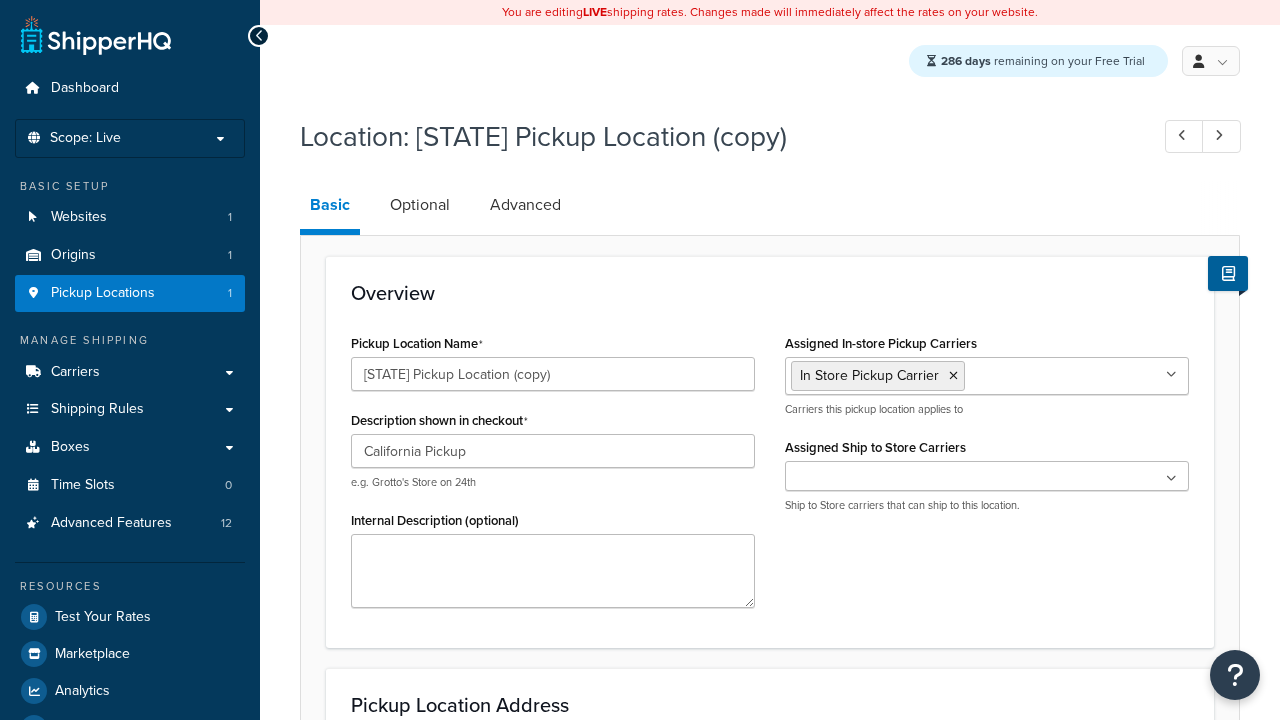 select on "5" 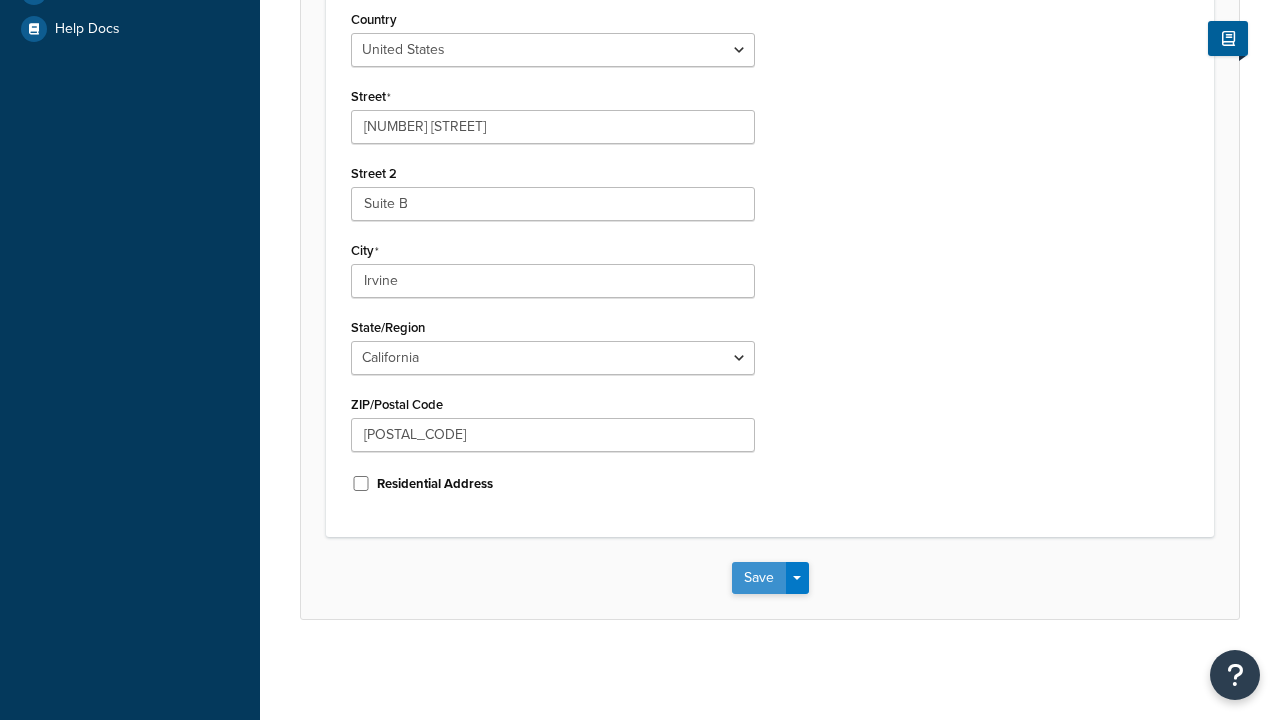 scroll, scrollTop: 0, scrollLeft: 0, axis: both 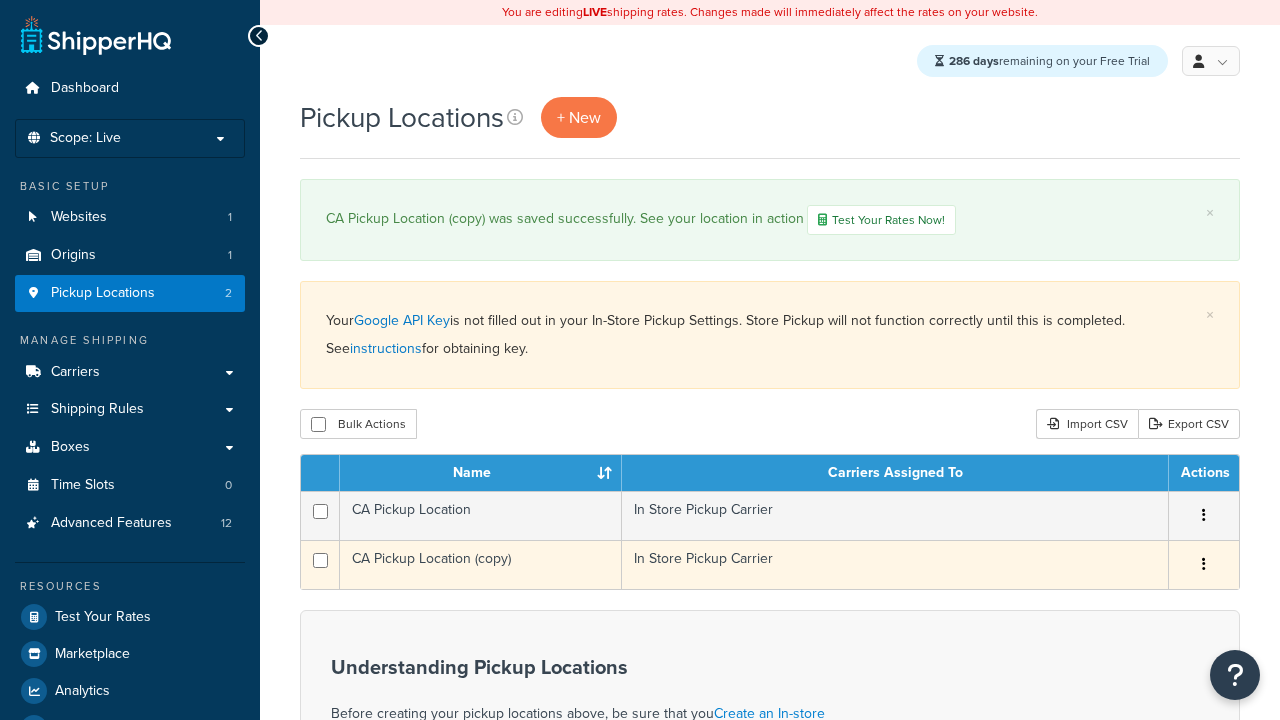 click at bounding box center [1204, 564] 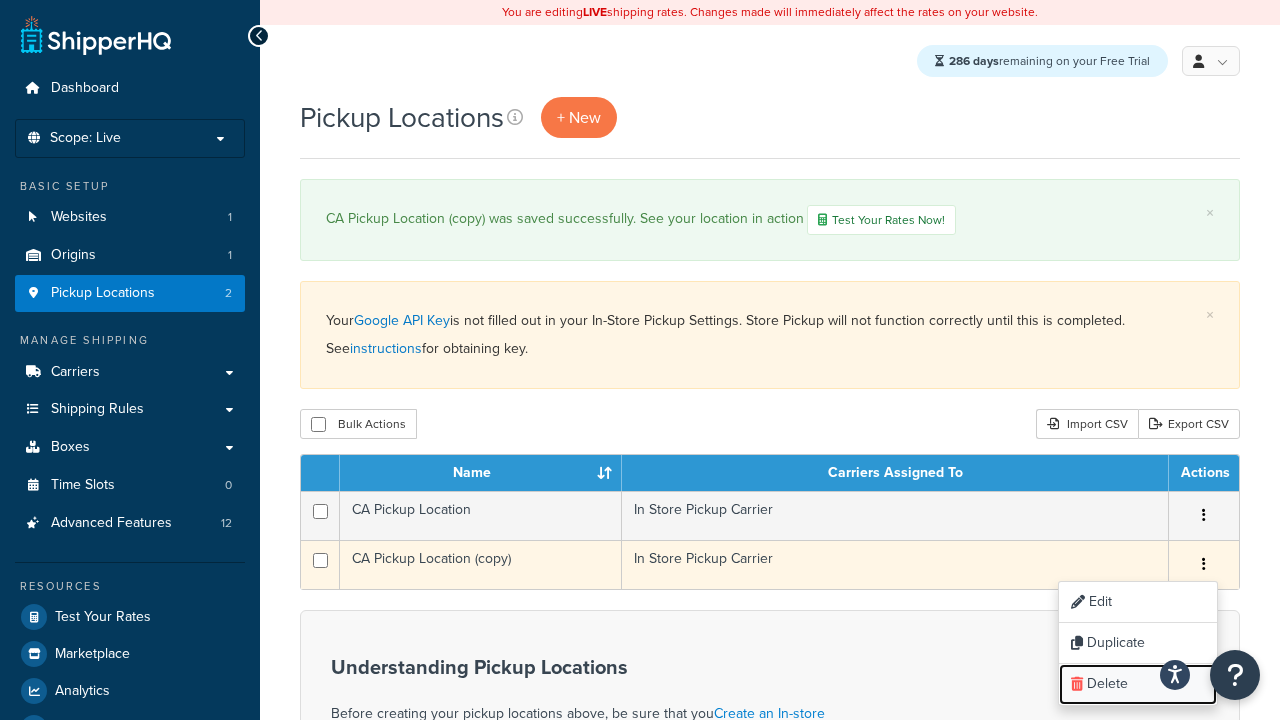 click on "Delete" at bounding box center (1138, 684) 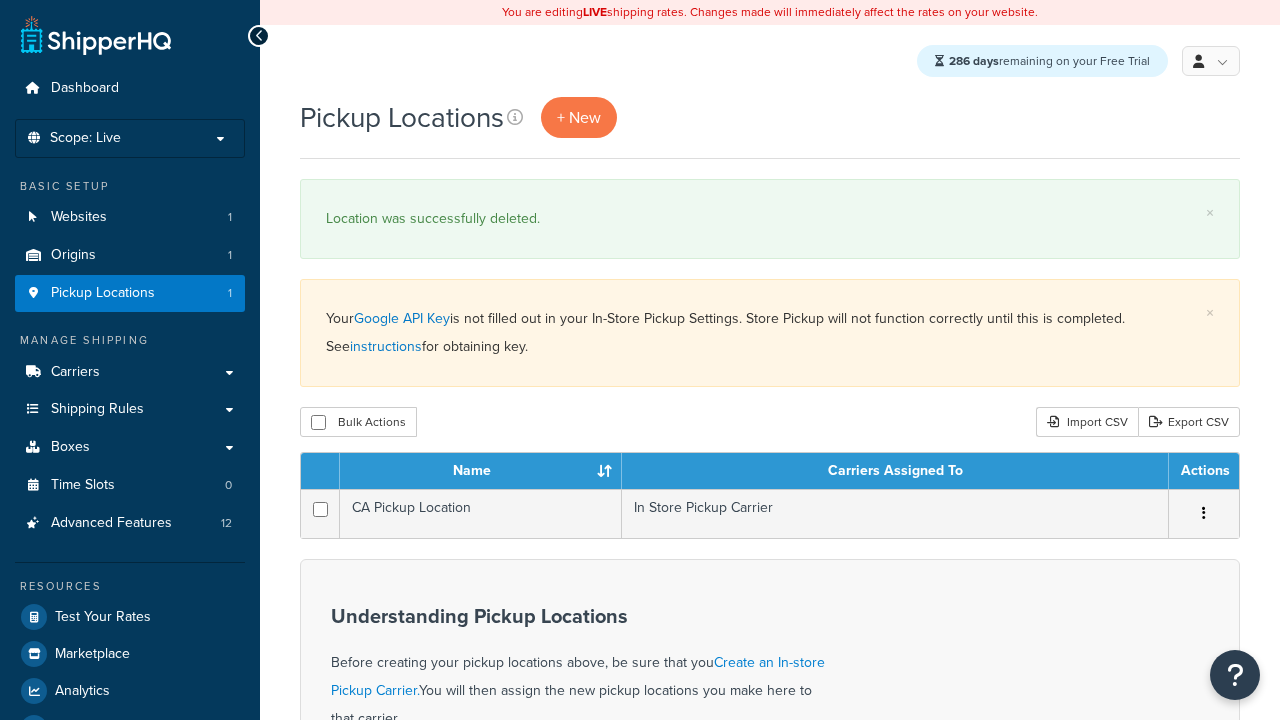 scroll, scrollTop: 0, scrollLeft: 0, axis: both 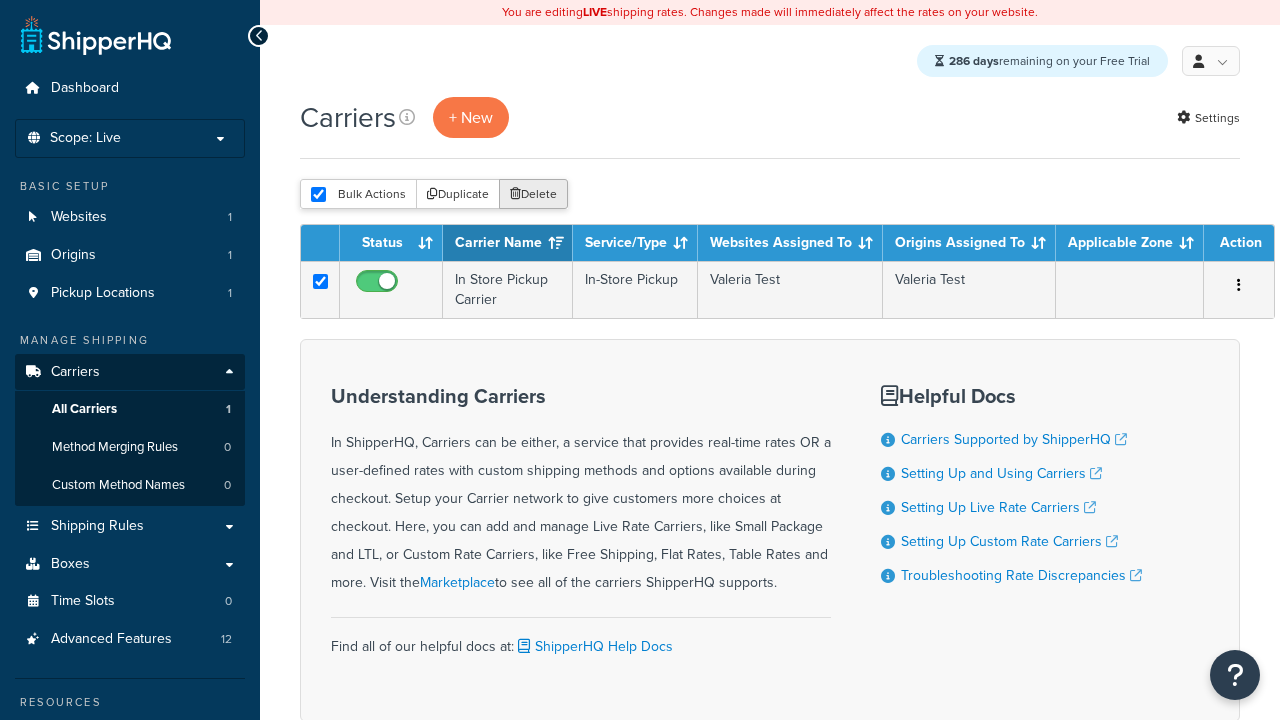 click on "Delete" at bounding box center [533, 194] 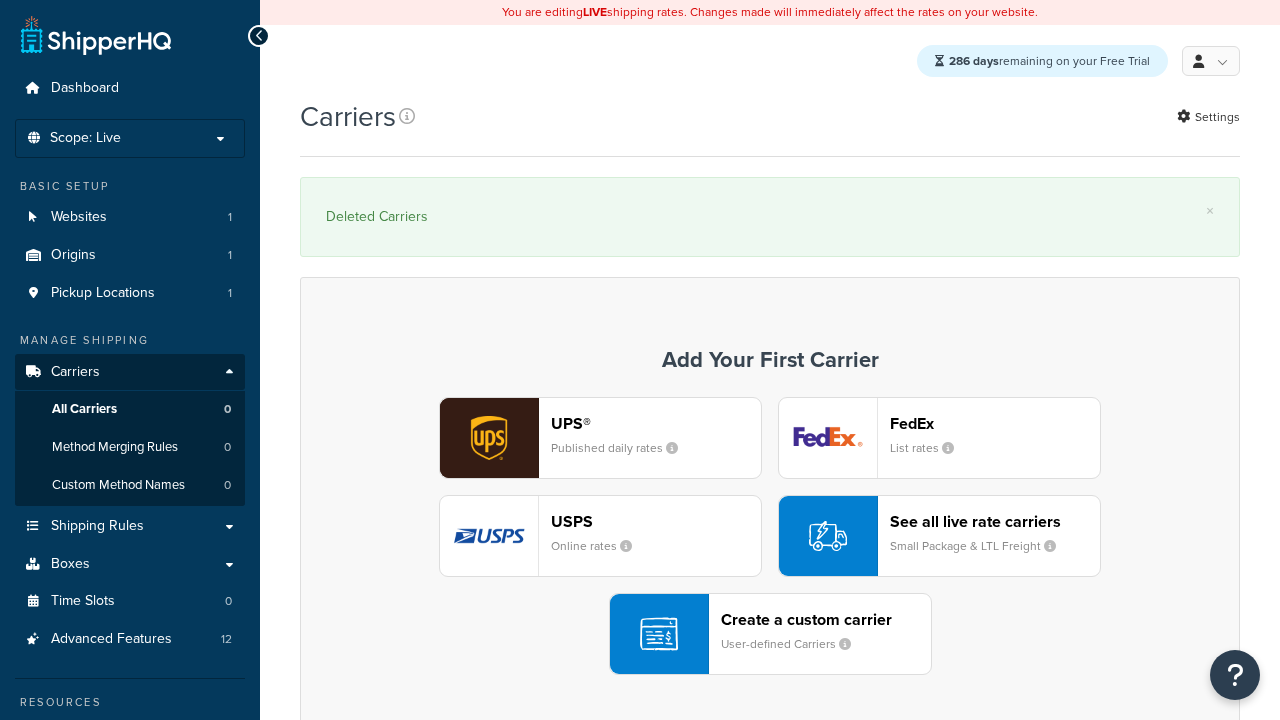 scroll, scrollTop: 0, scrollLeft: 0, axis: both 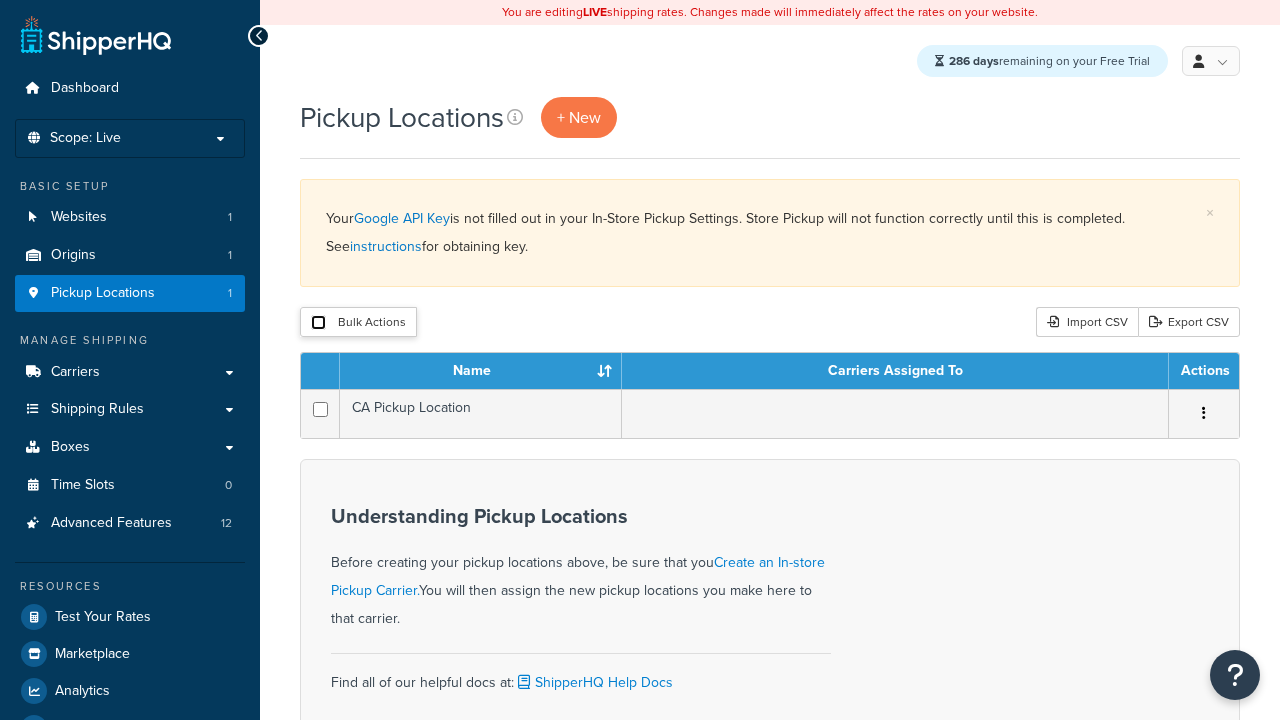 click at bounding box center (318, 322) 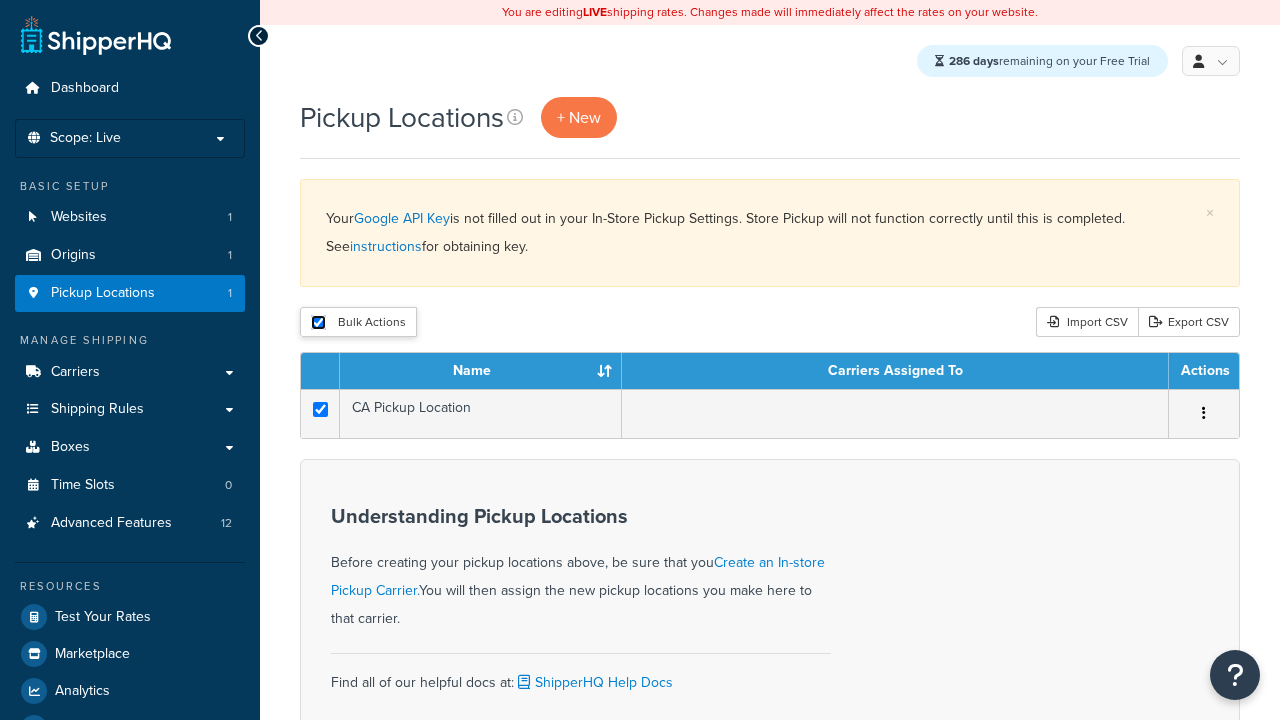 checkbox on "true" 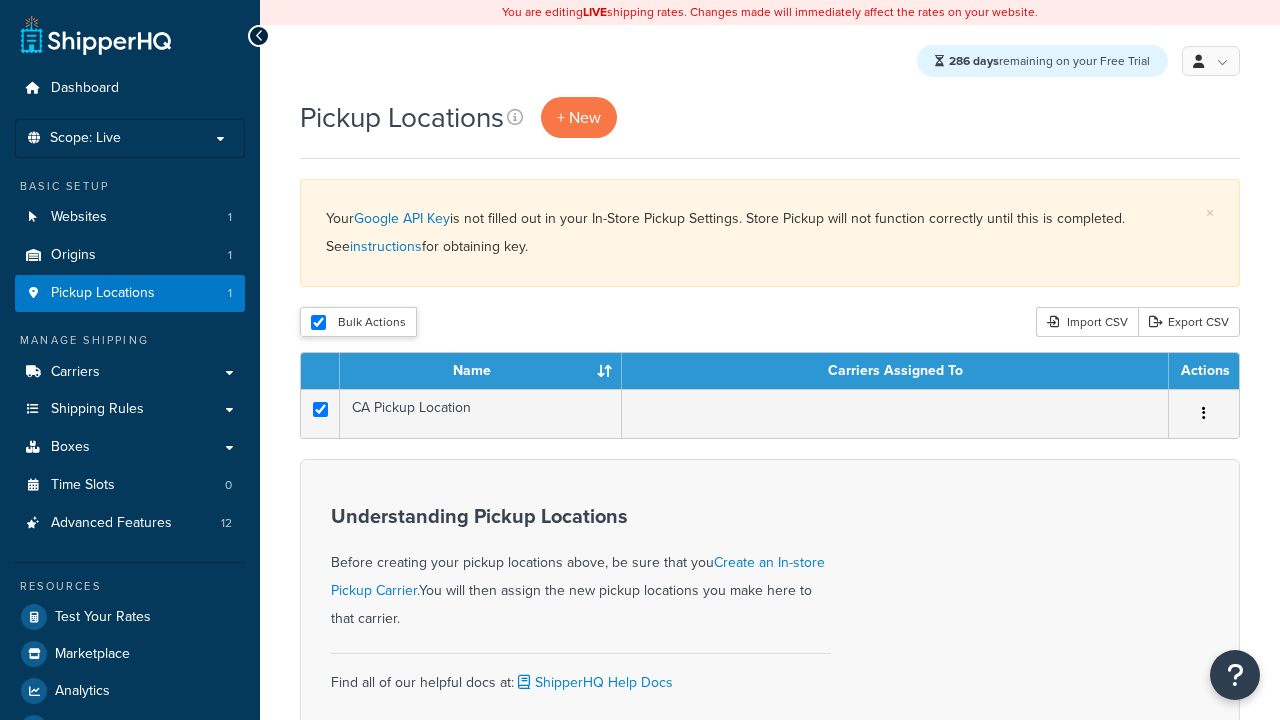 click on "Delete" at bounding box center (0, 0) 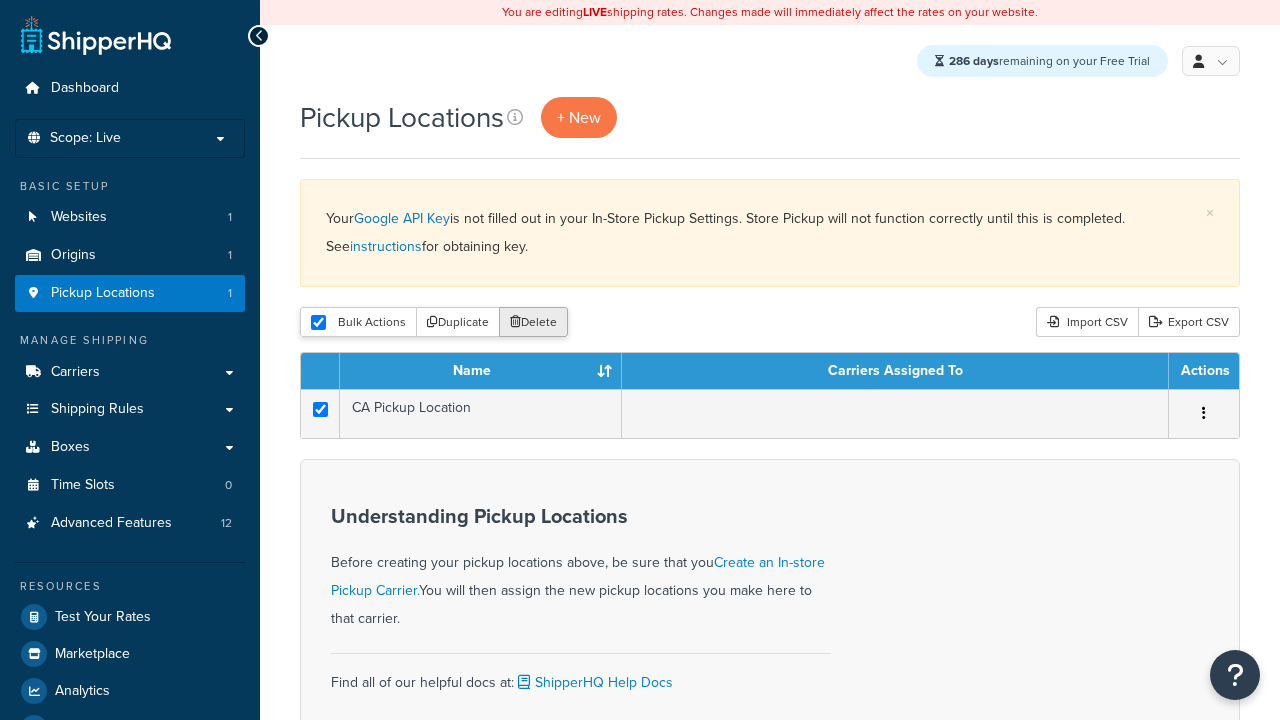 scroll, scrollTop: 0, scrollLeft: 0, axis: both 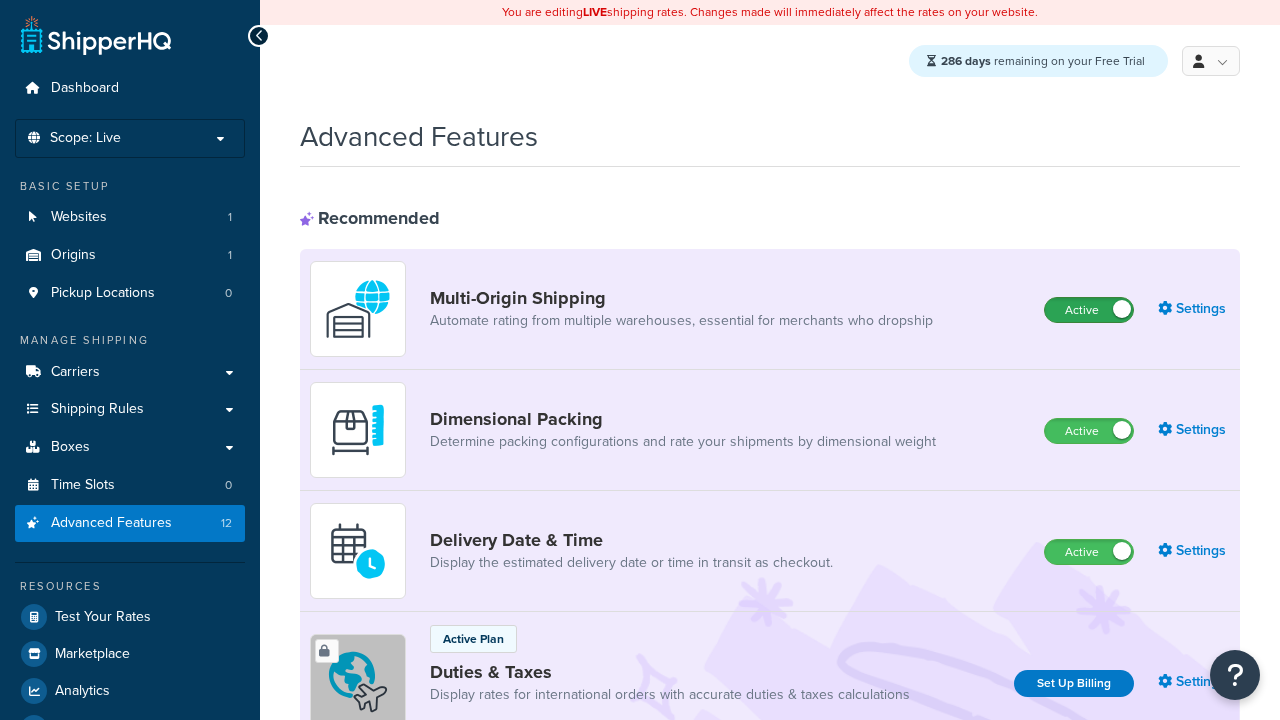 click on "Active" at bounding box center (1089, 310) 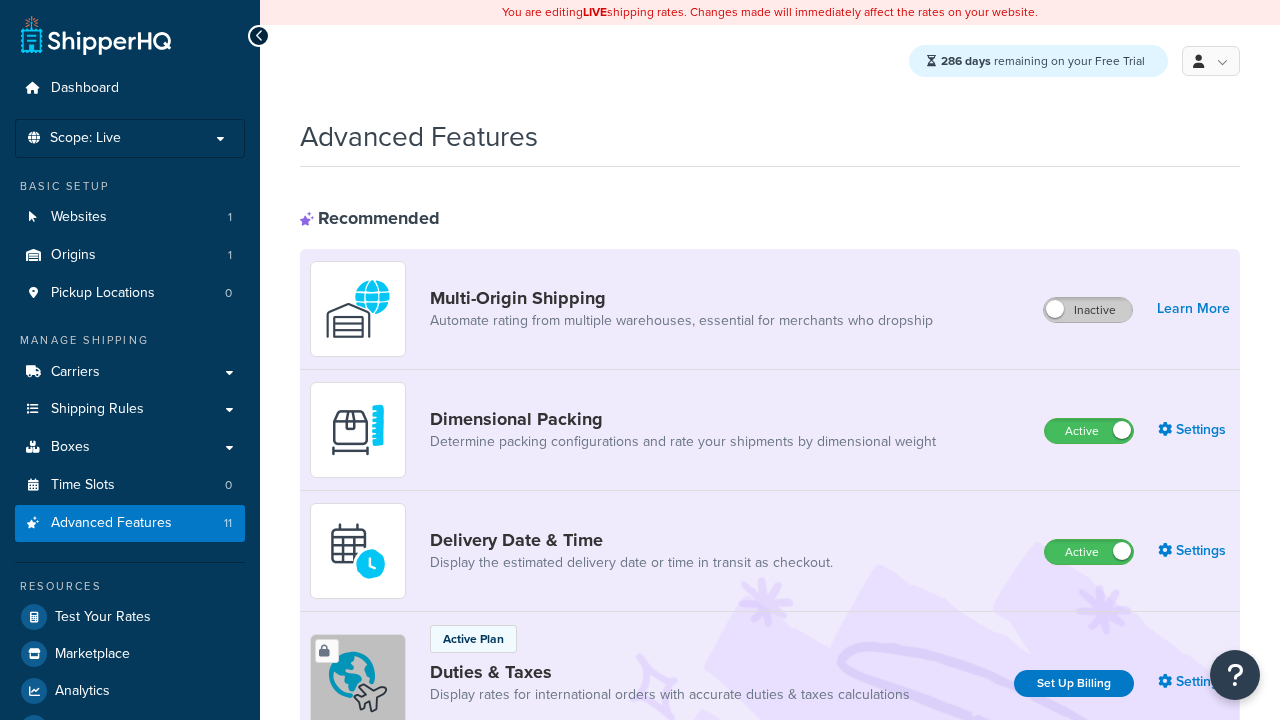 scroll, scrollTop: 0, scrollLeft: 0, axis: both 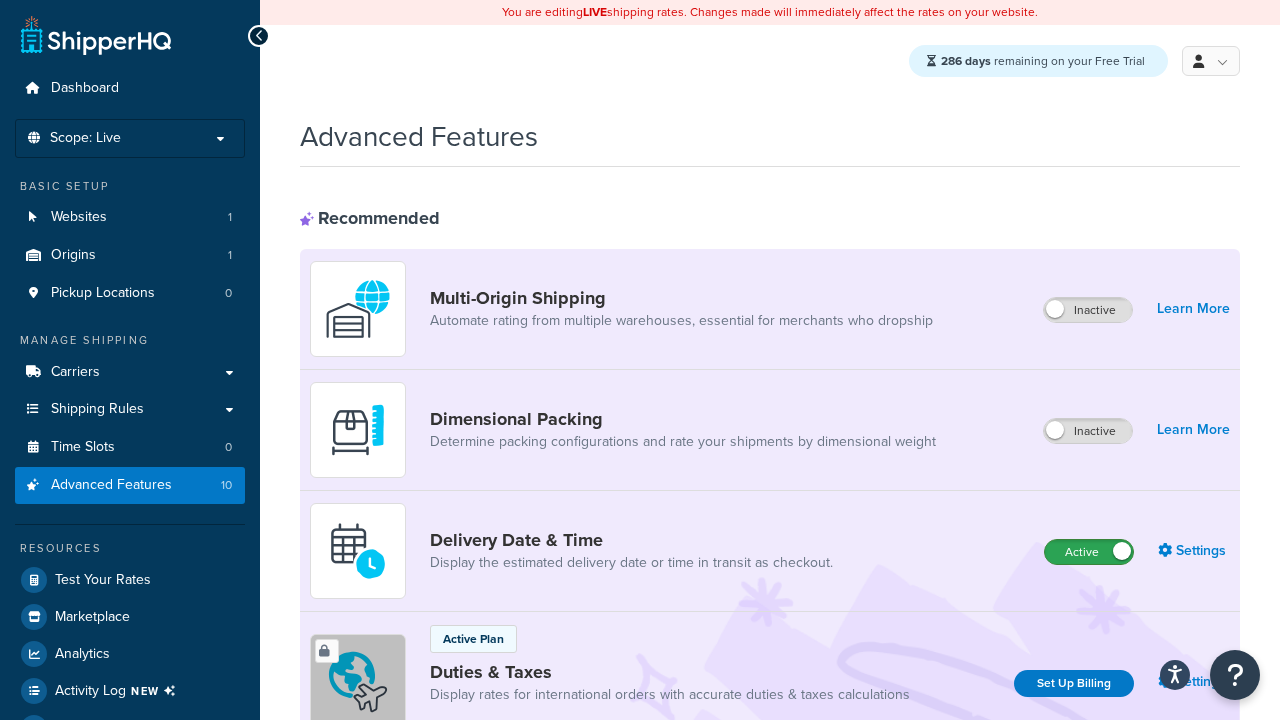 click on "Active" at bounding box center (1089, 552) 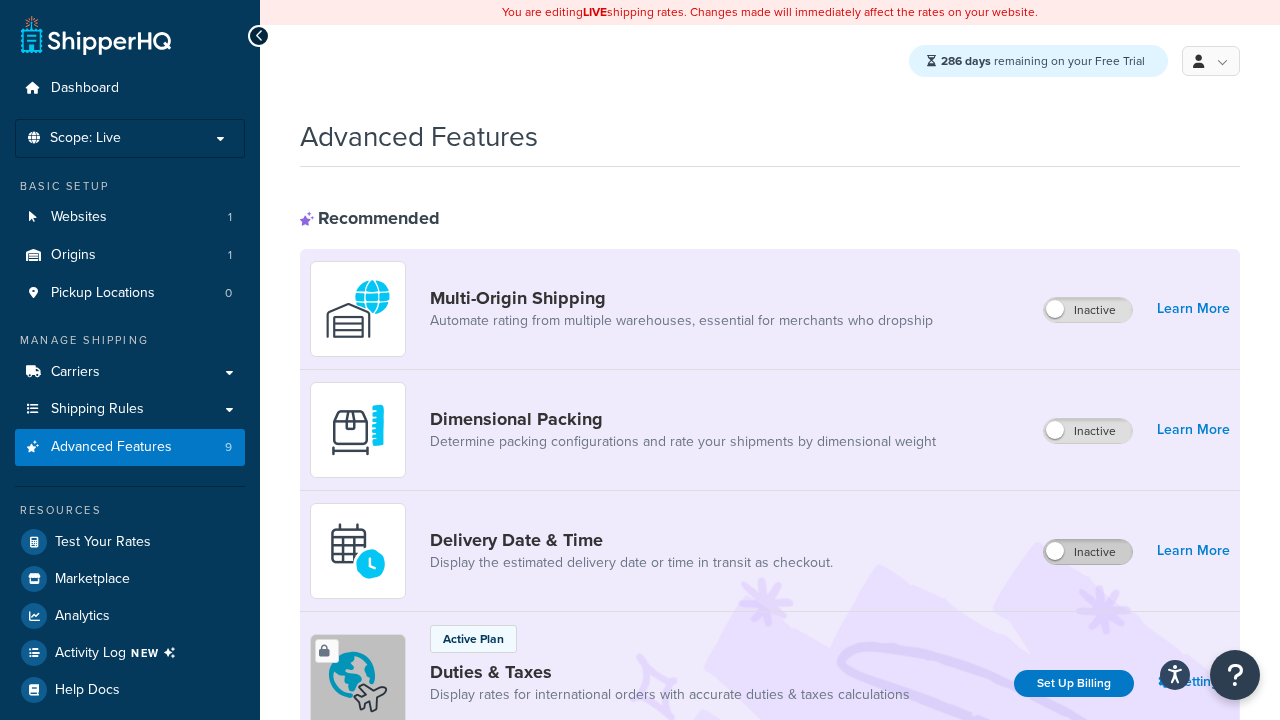 click on "Active" at bounding box center (1089, 887) 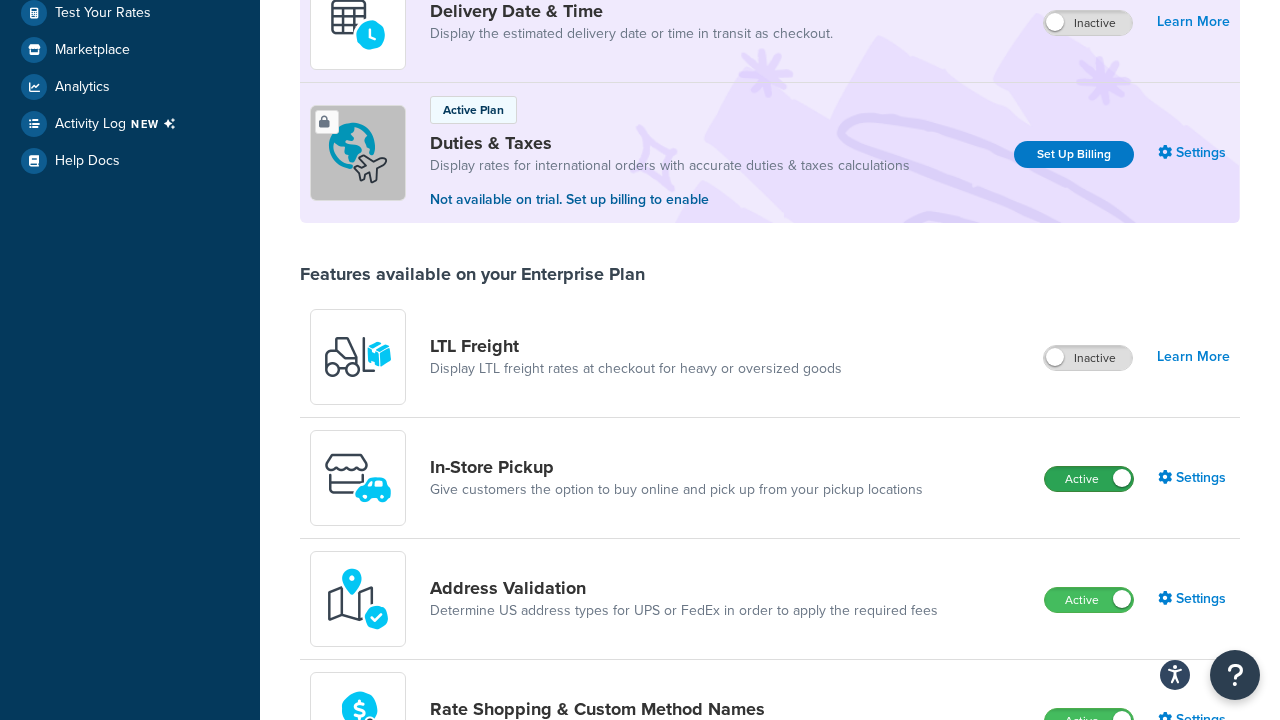 click on "Active" at bounding box center (1089, 479) 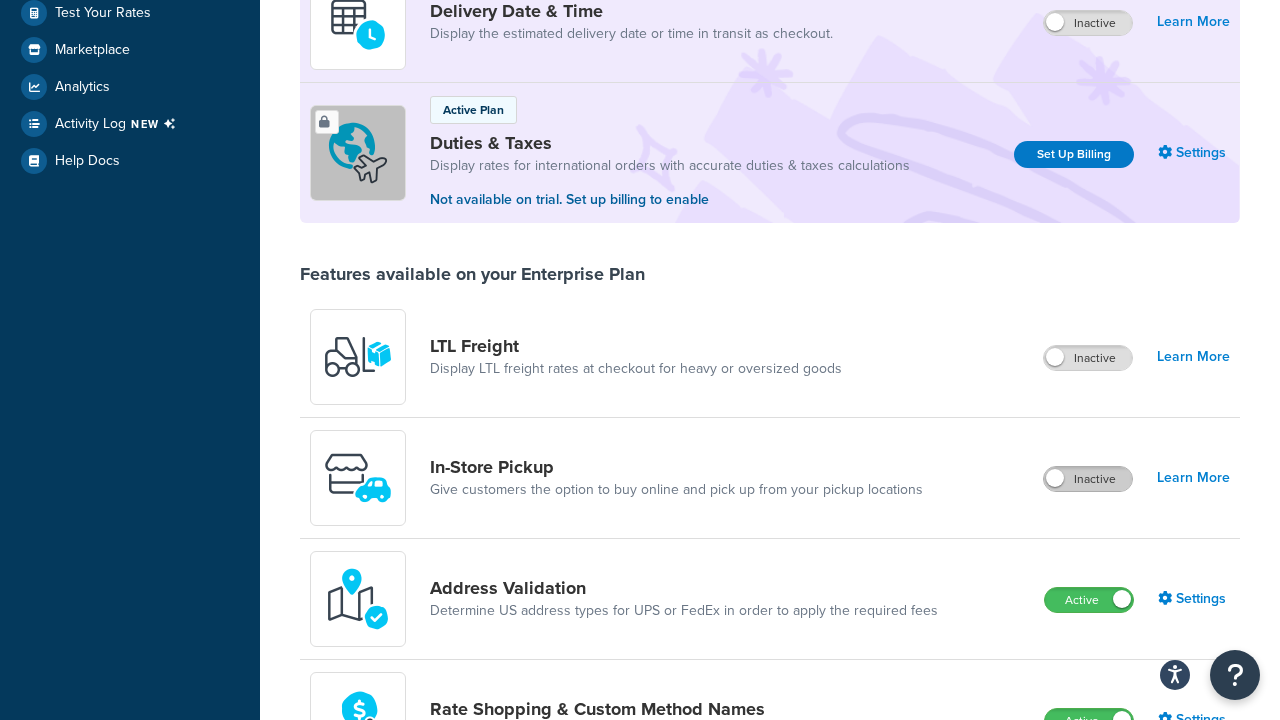 click on "Active" at bounding box center [1089, 600] 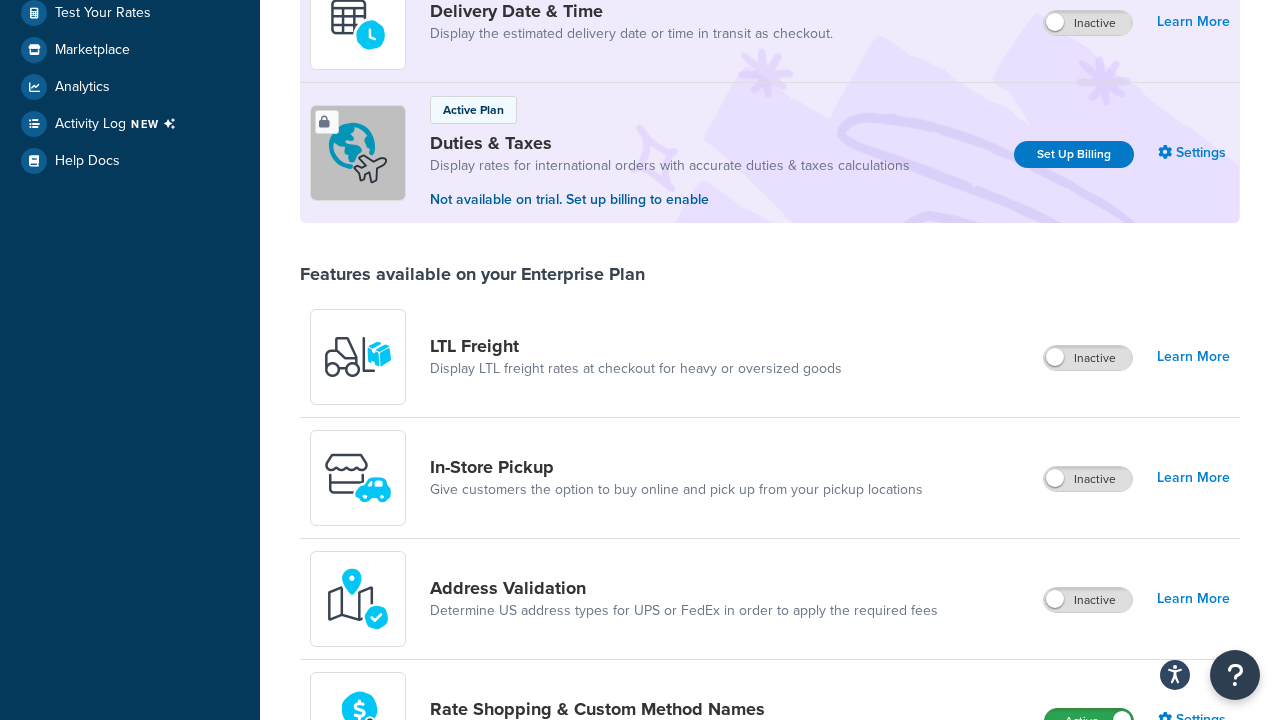 click on "Active" at bounding box center (1089, 721) 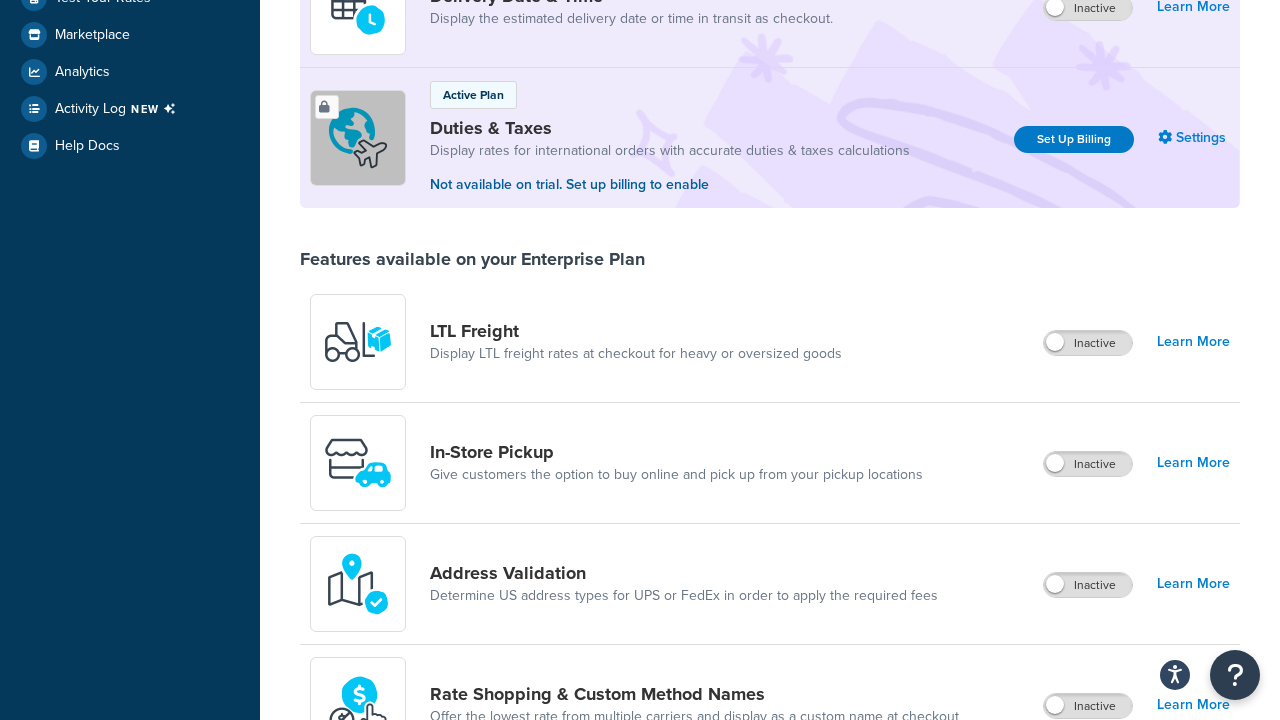 click on "Active" at bounding box center [1088, 827] 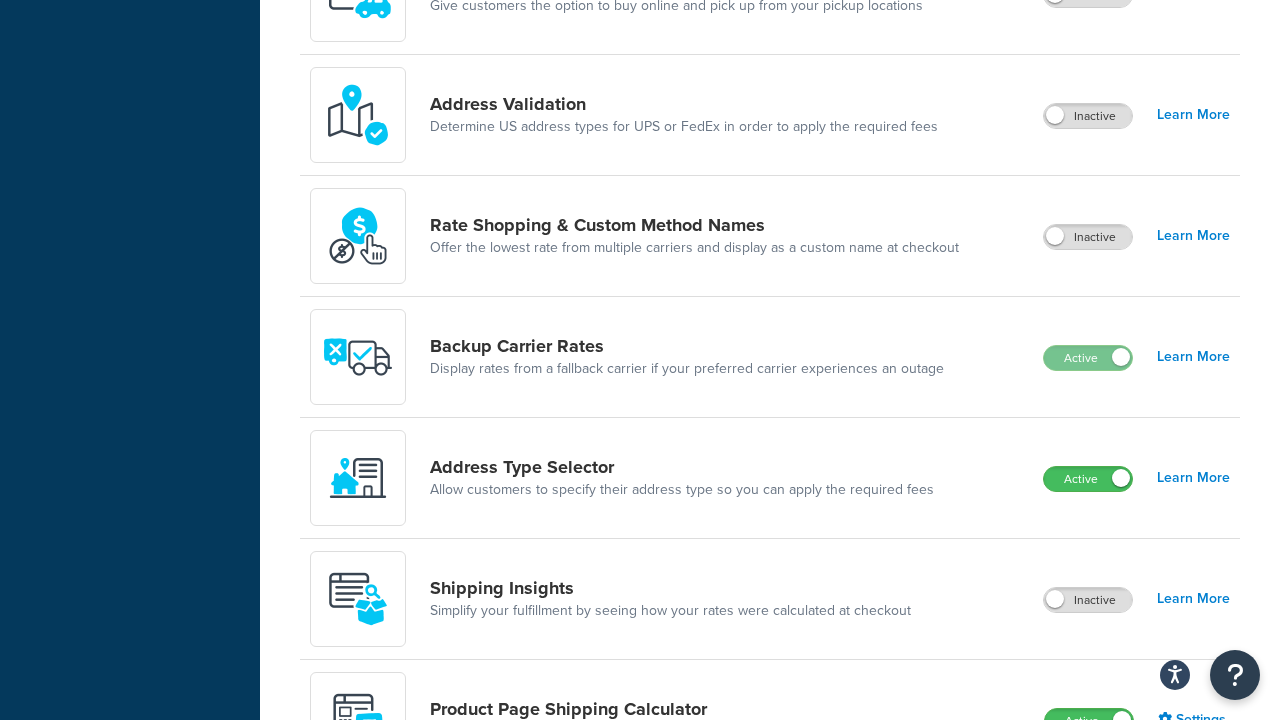click on "Active" at bounding box center [1088, 479] 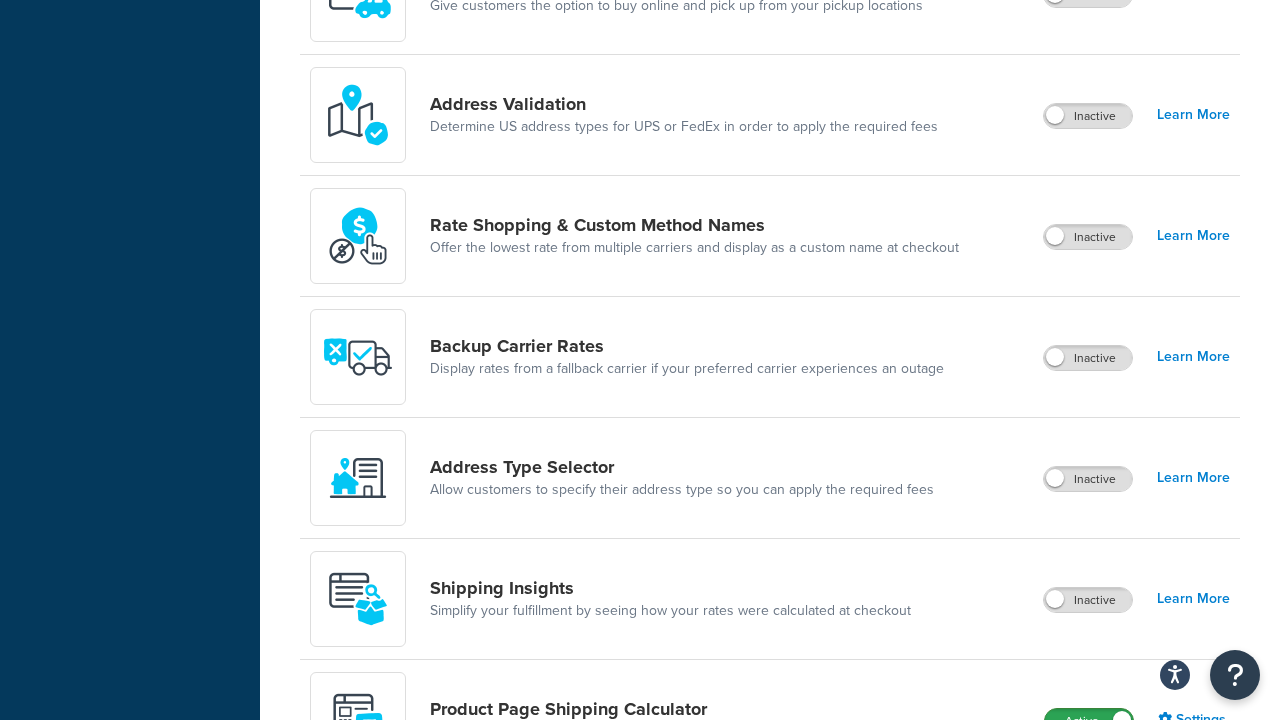 click on "Active" at bounding box center (1089, 721) 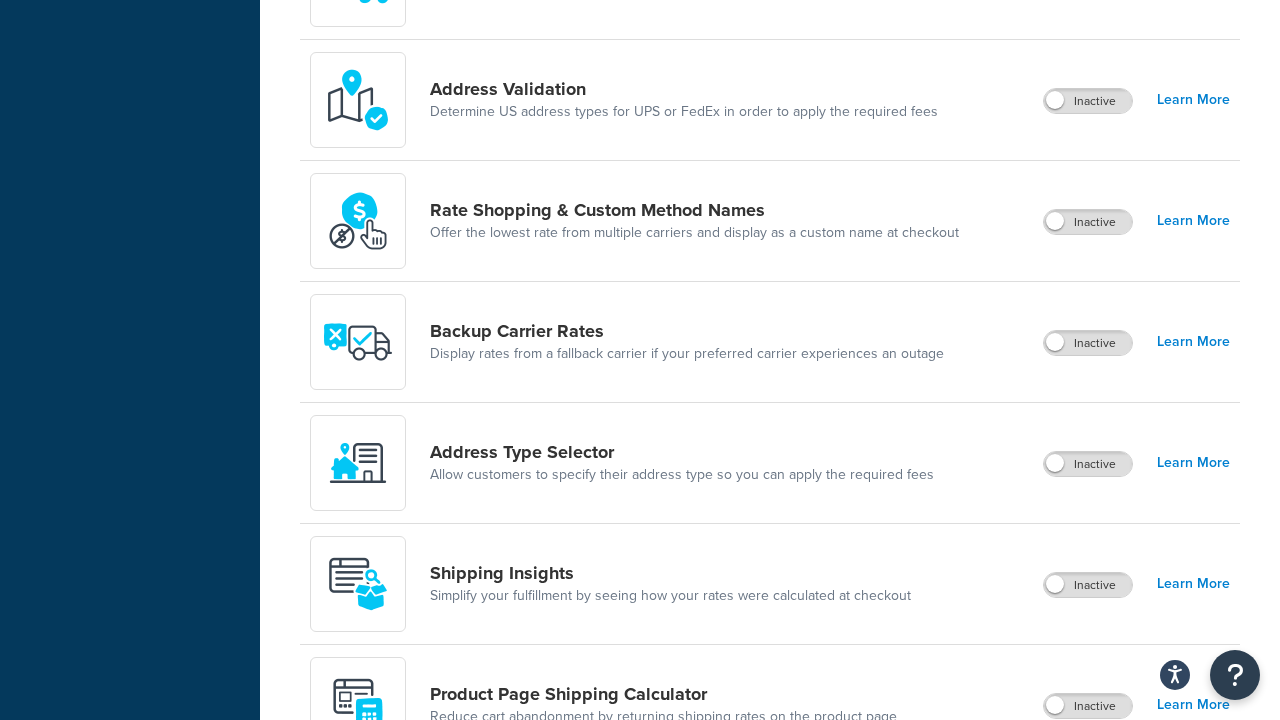 click on "Active" at bounding box center [1088, 827] 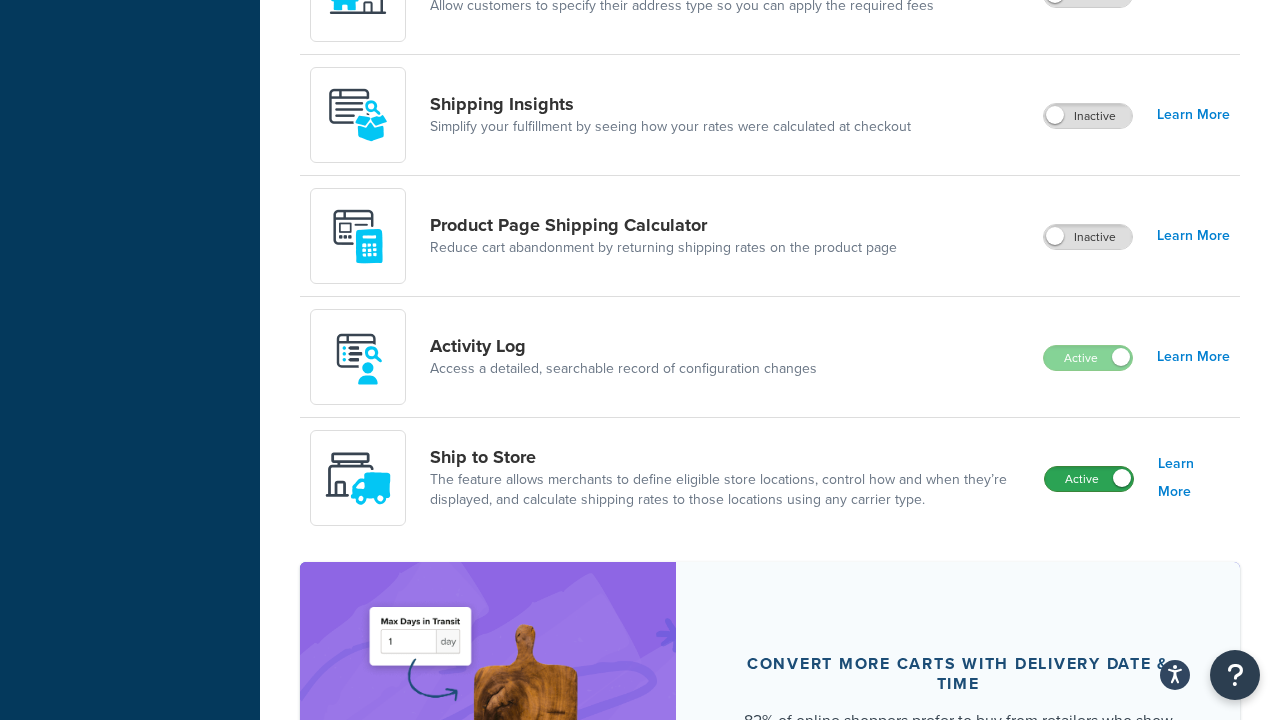 click on "Active" at bounding box center (1089, 479) 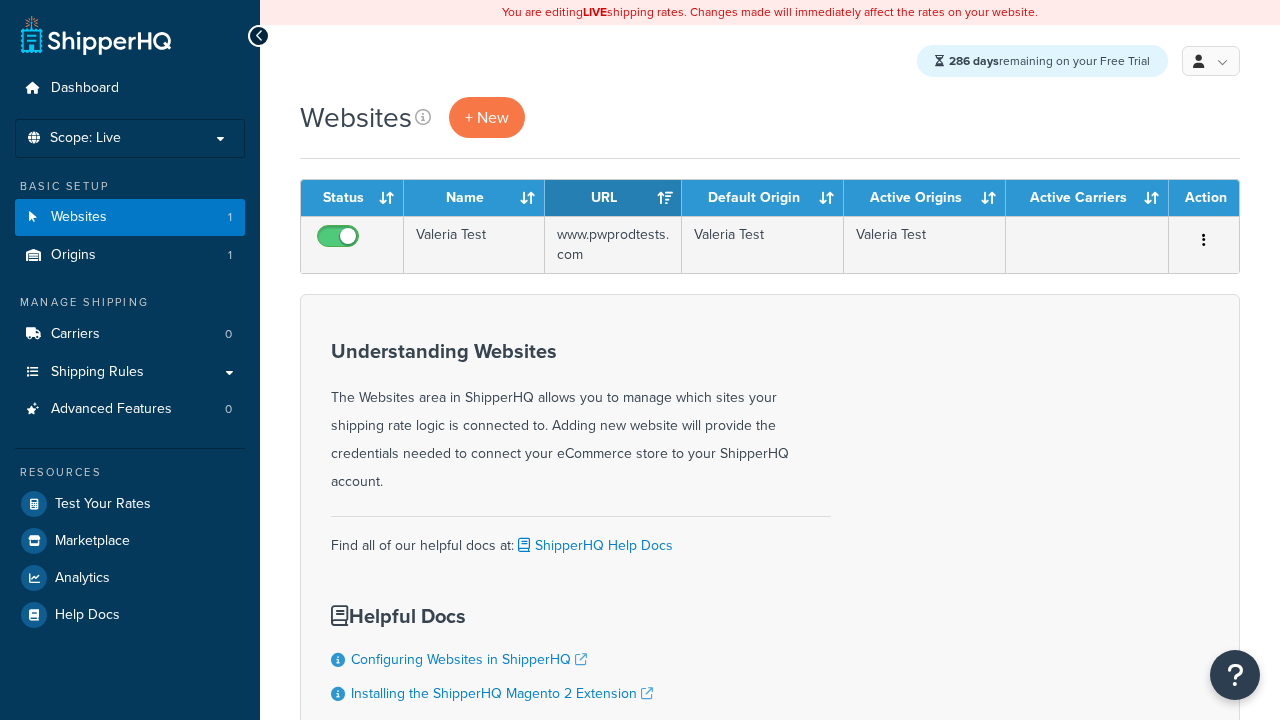 scroll, scrollTop: 0, scrollLeft: 0, axis: both 